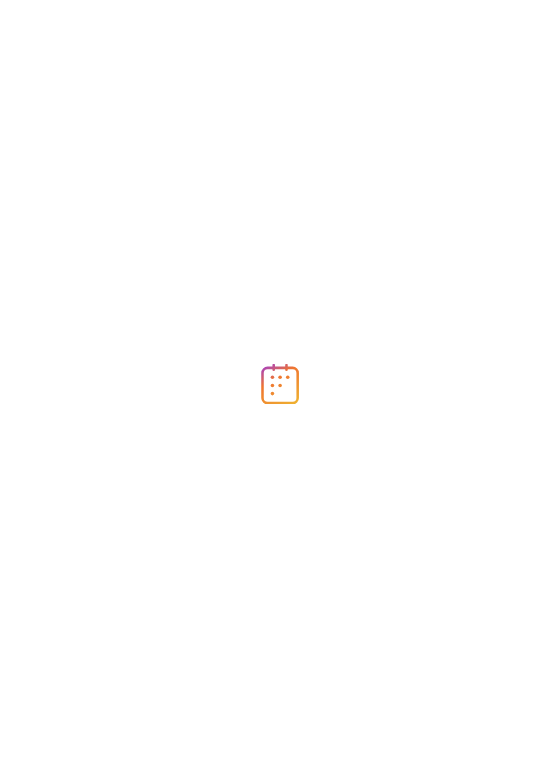 scroll, scrollTop: 0, scrollLeft: 0, axis: both 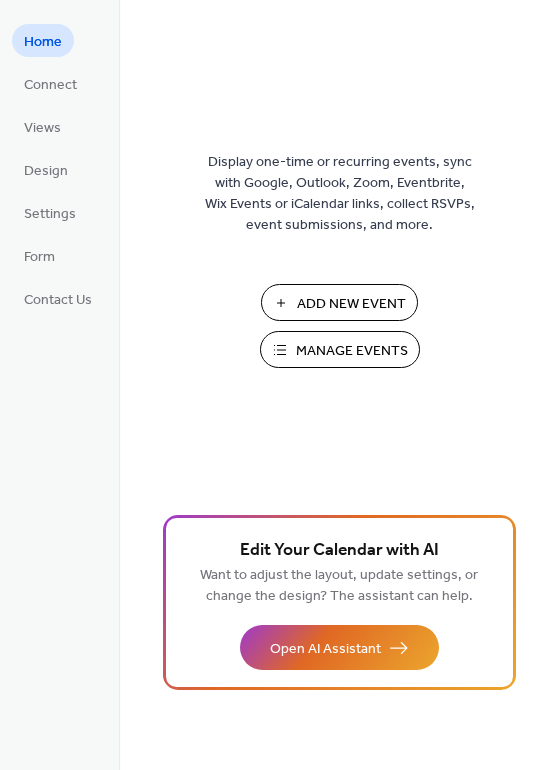 click on "Manage Events" at bounding box center (352, 351) 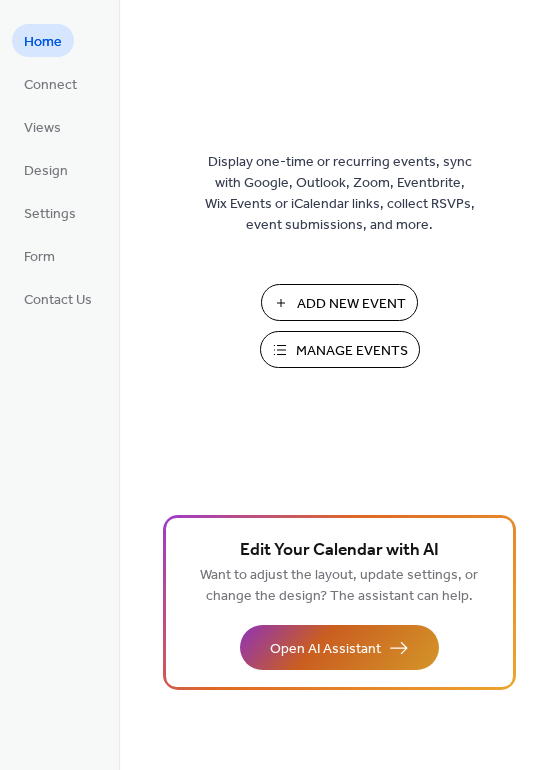 click on "Open AI Assistant" at bounding box center [325, 649] 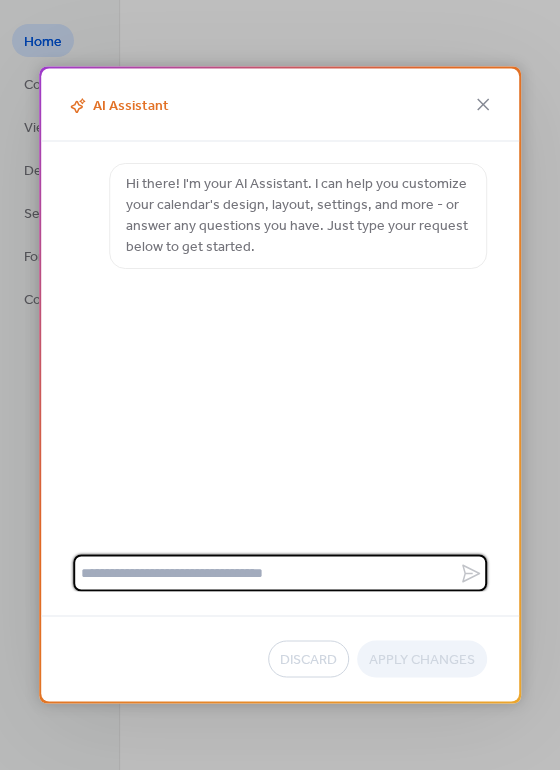 click on "Discard Apply Changes" at bounding box center [280, 659] 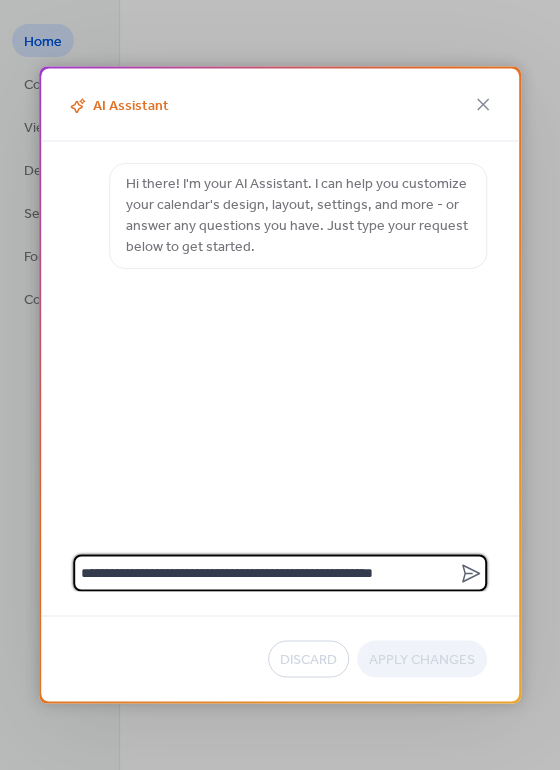 type on "**********" 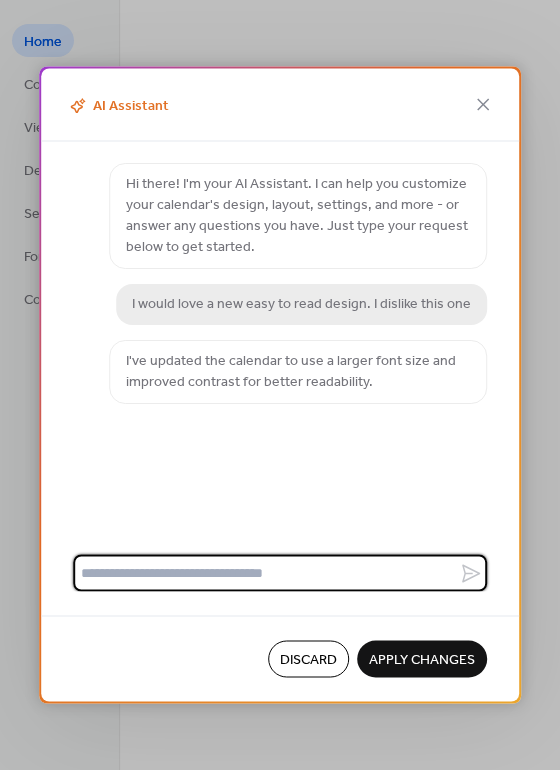 click at bounding box center (266, 573) 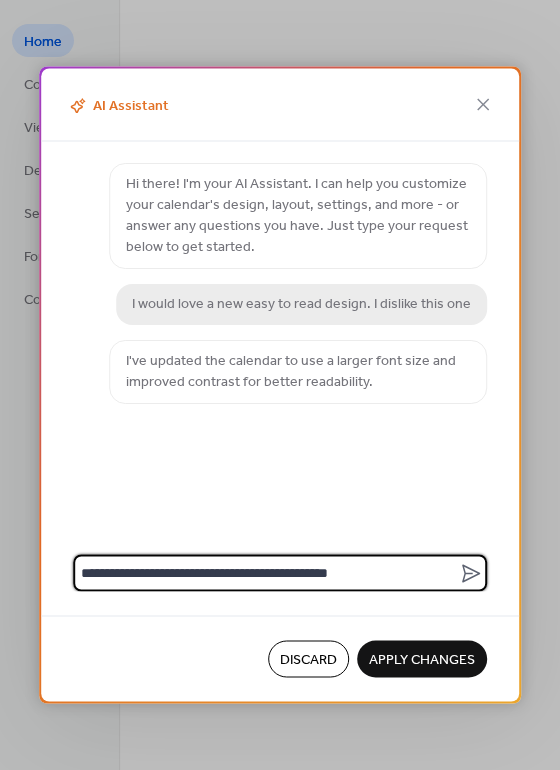 type on "**********" 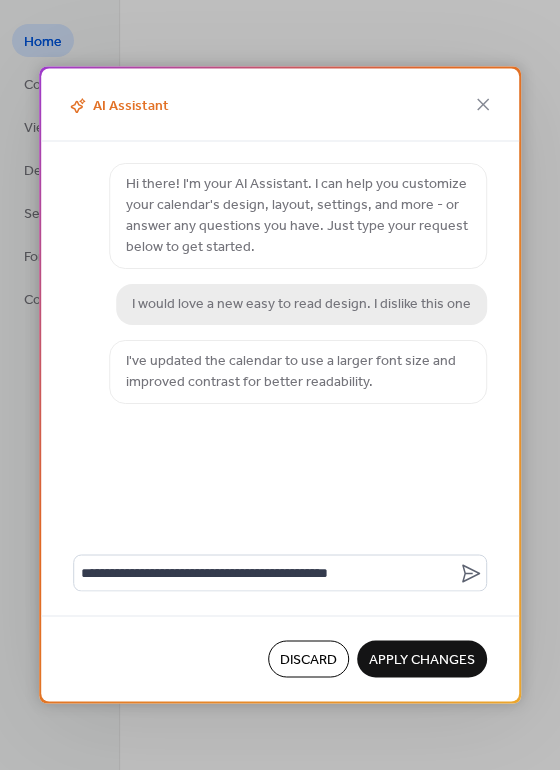click on "Apply Changes" at bounding box center (422, 660) 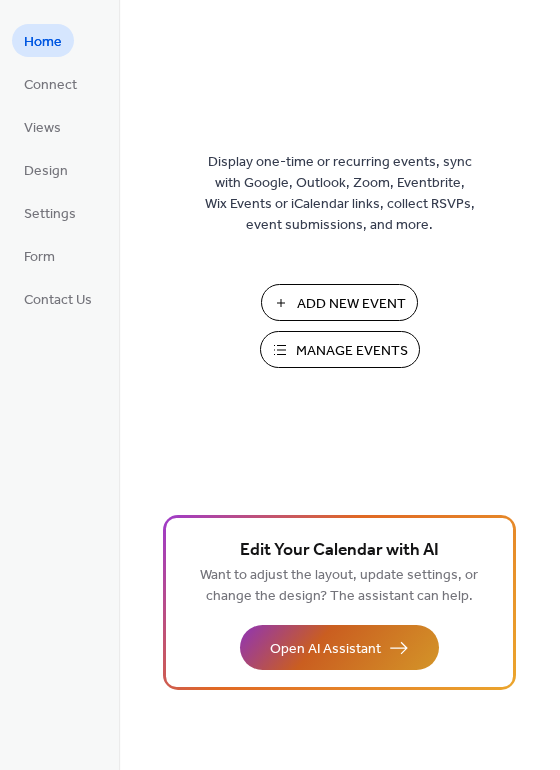 click on "Open AI Assistant" at bounding box center (339, 647) 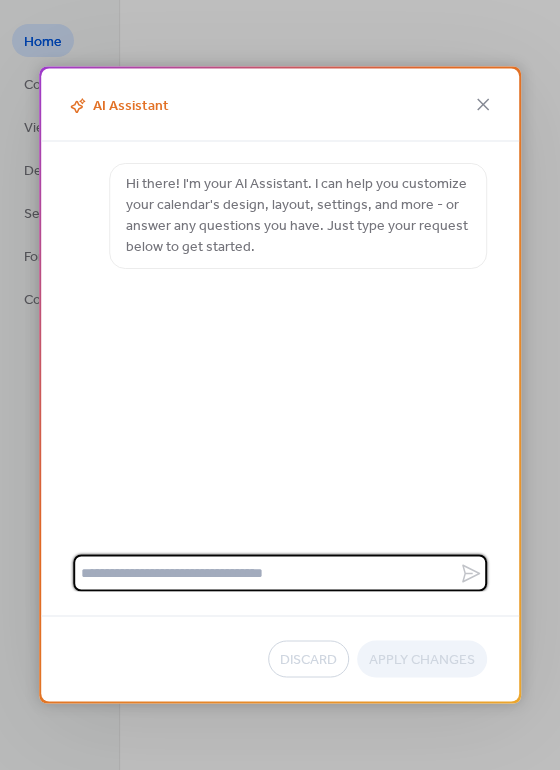 click at bounding box center [266, 573] 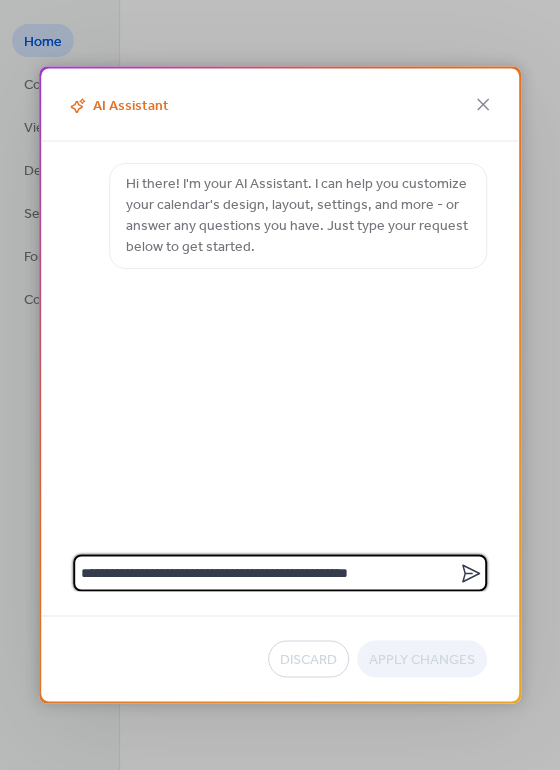 type on "**********" 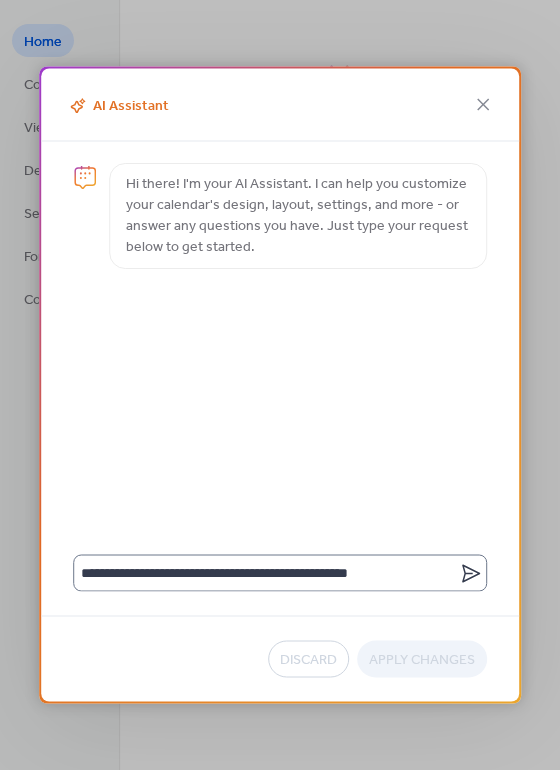 click 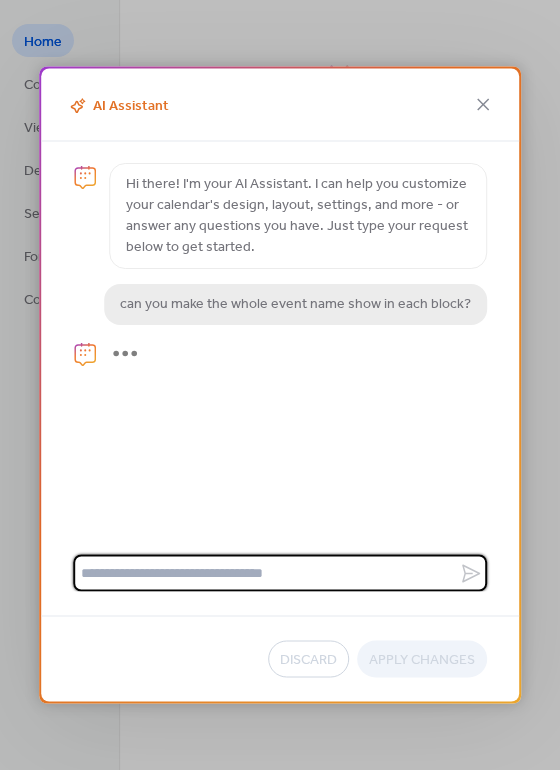 click at bounding box center [266, 573] 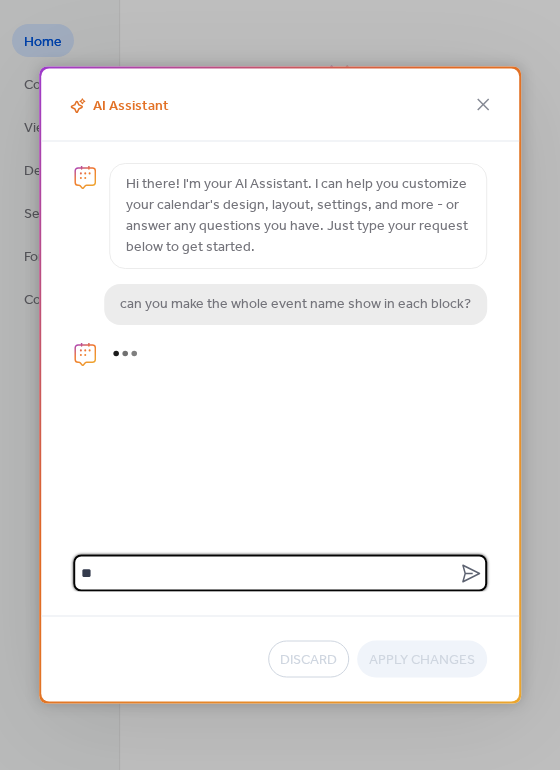 type on "*" 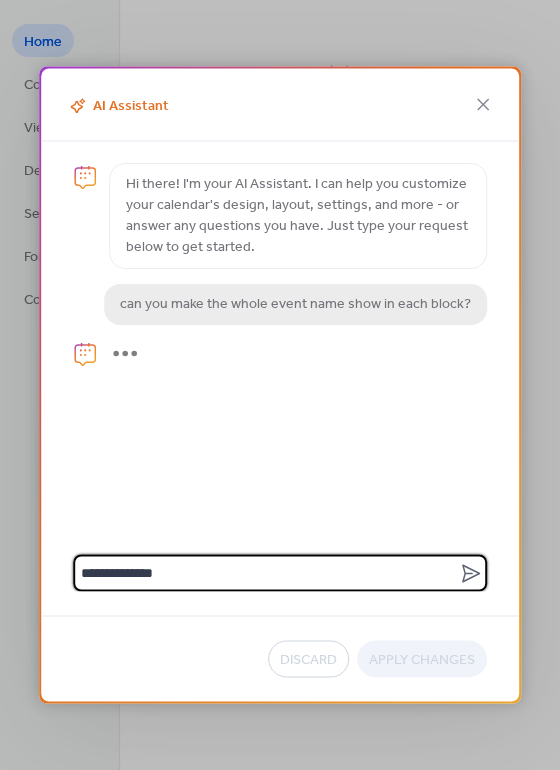 click on "**********" at bounding box center (266, 573) 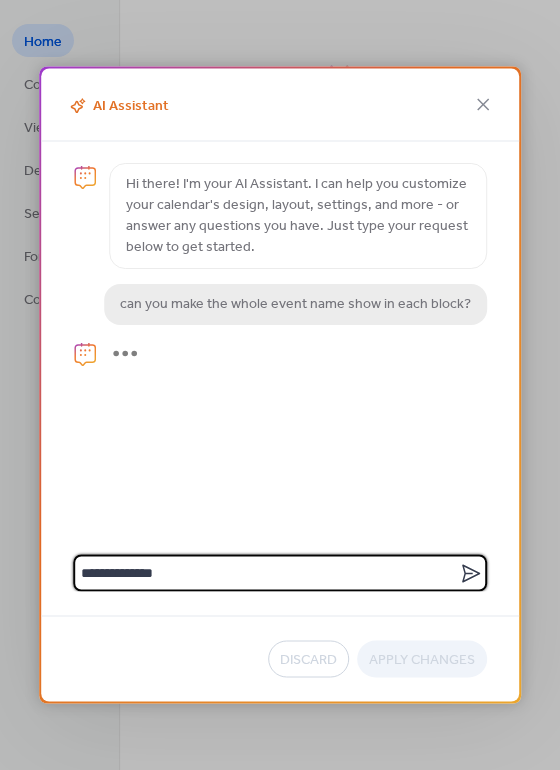 type on "**********" 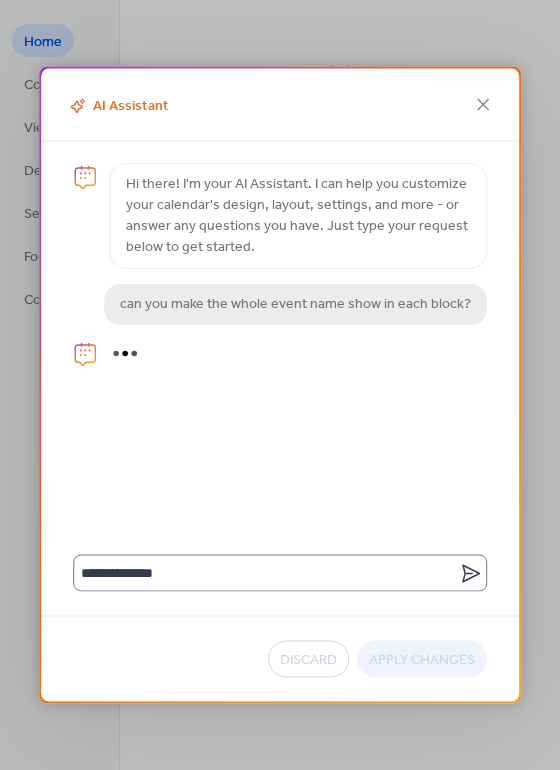 click 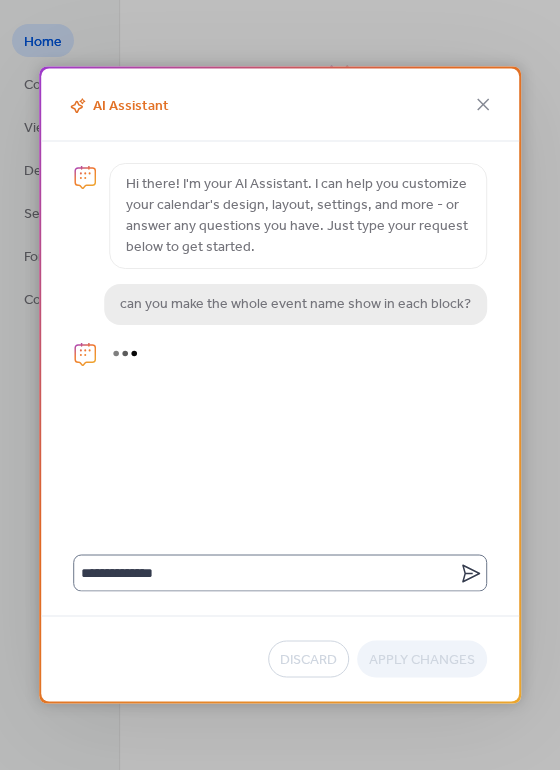 click on "**********" at bounding box center [266, 573] 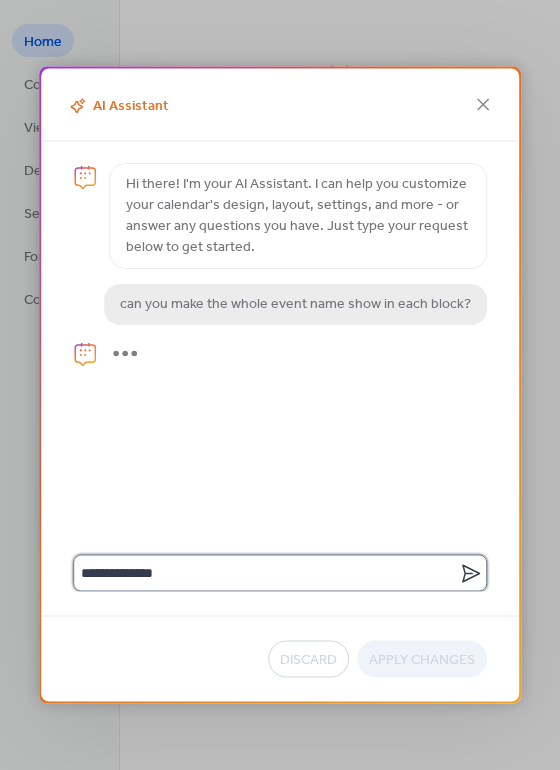 type 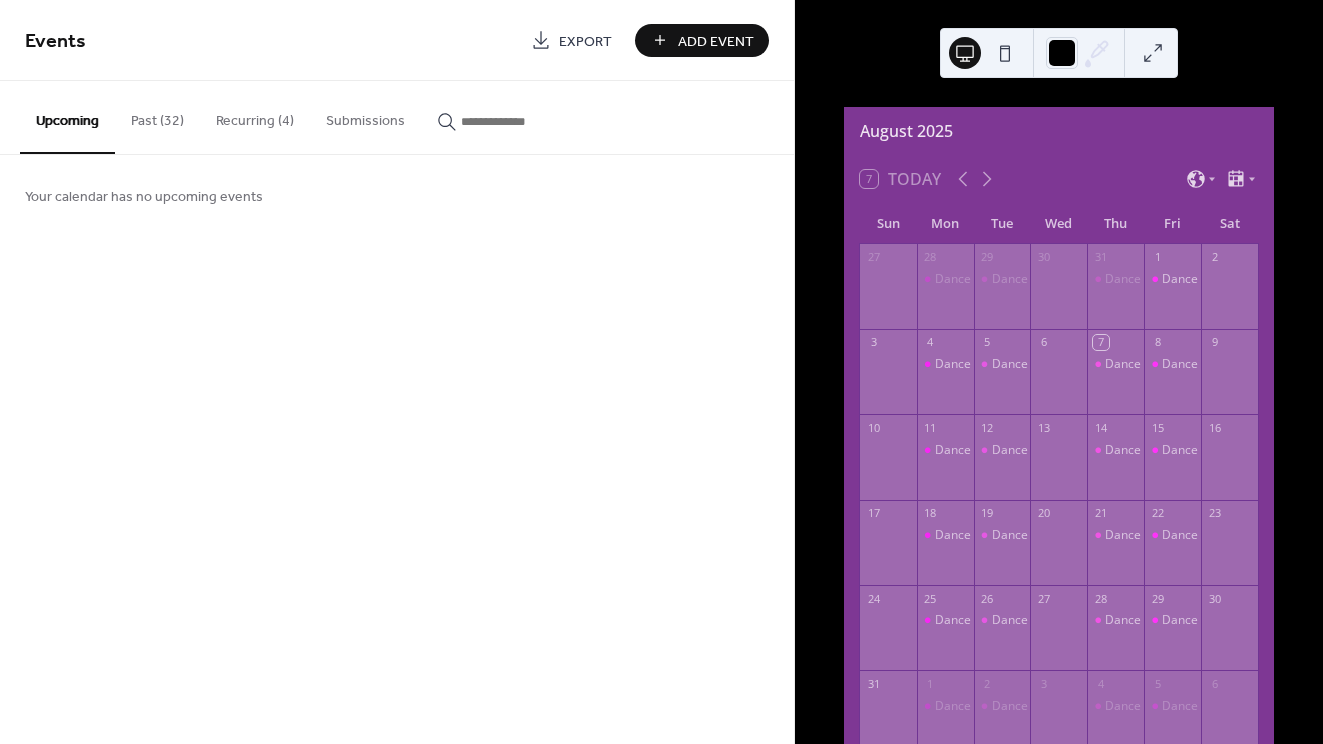 scroll, scrollTop: 0, scrollLeft: 0, axis: both 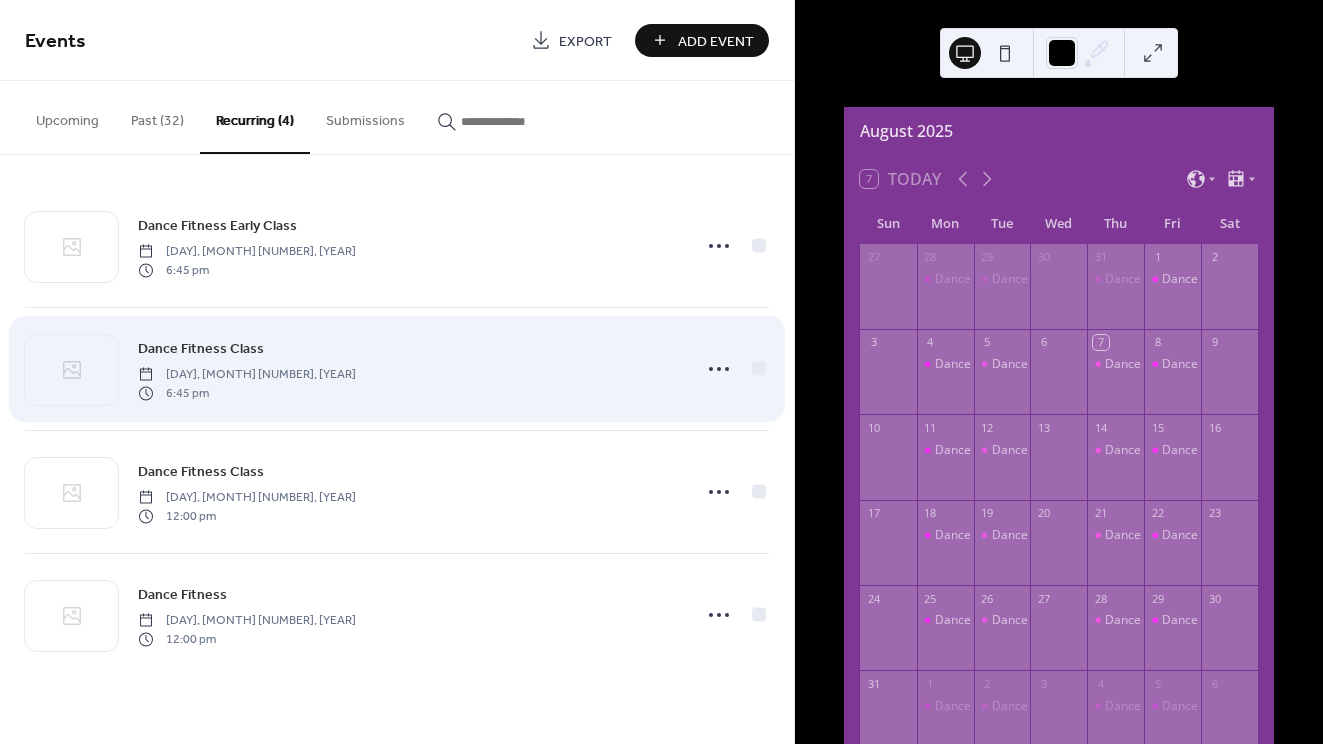 click on "Thursday, November 7, 2024" at bounding box center (247, 375) 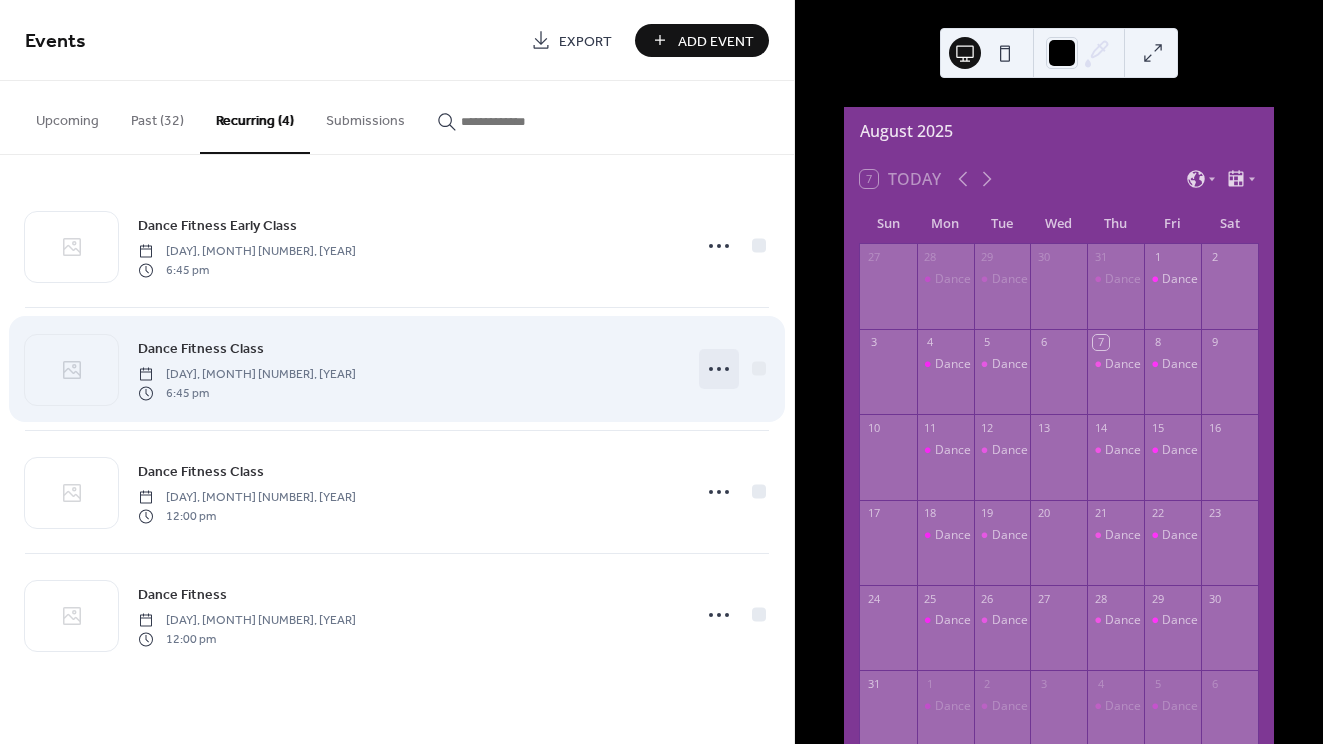 click 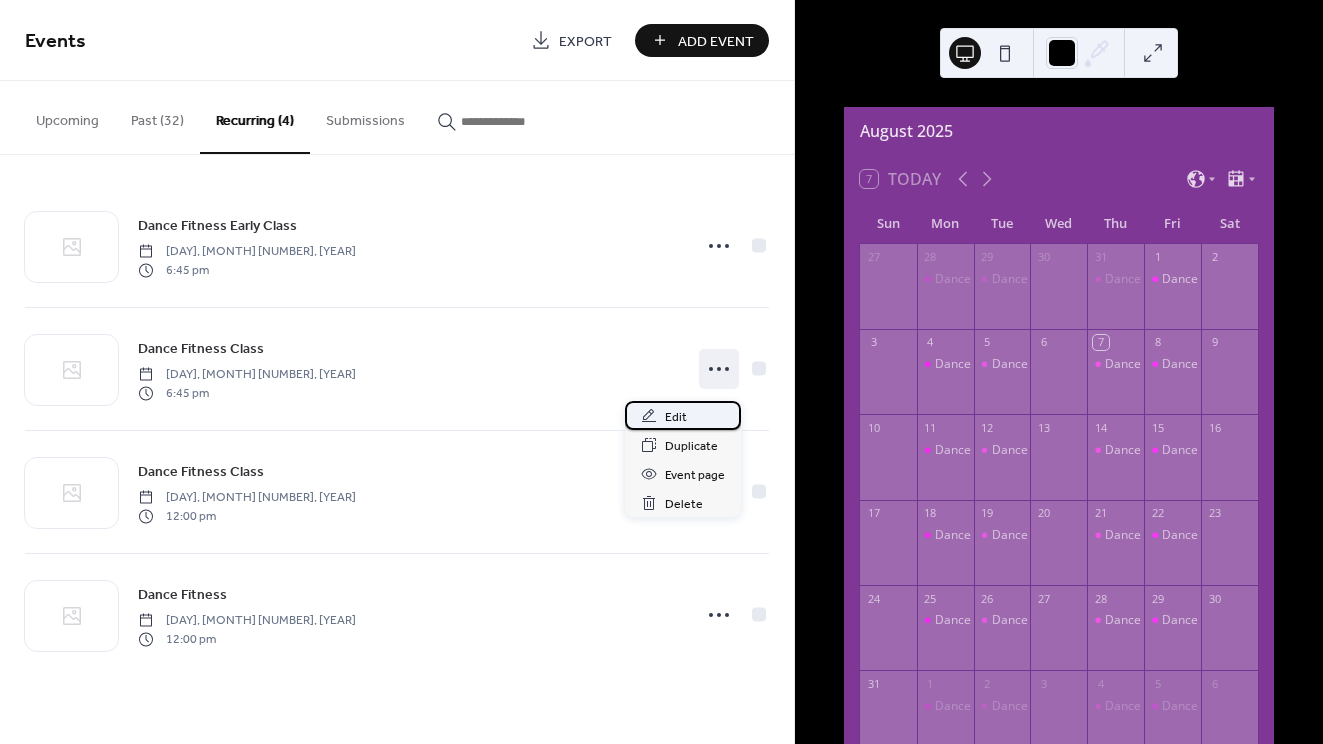 click on "Edit" at bounding box center [683, 415] 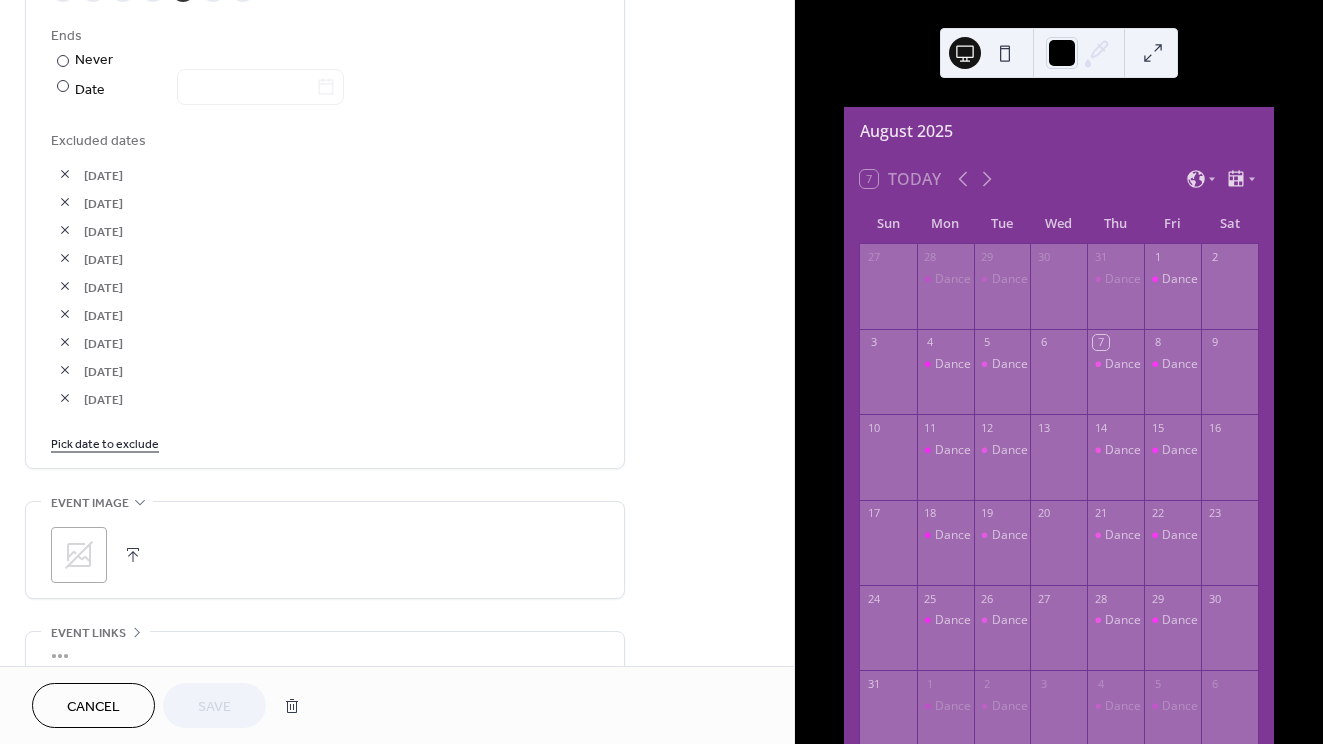 scroll, scrollTop: 1141, scrollLeft: 0, axis: vertical 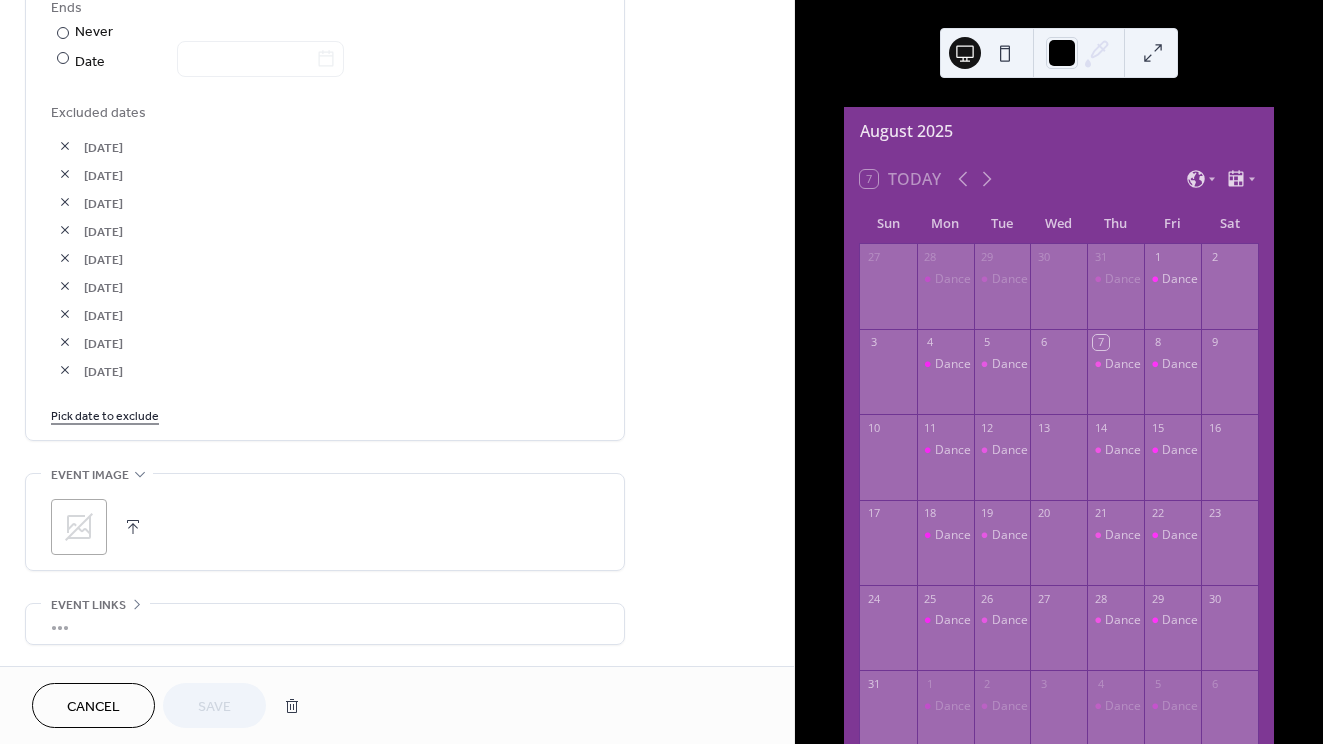 click on "Pick date to exclude" at bounding box center (105, 414) 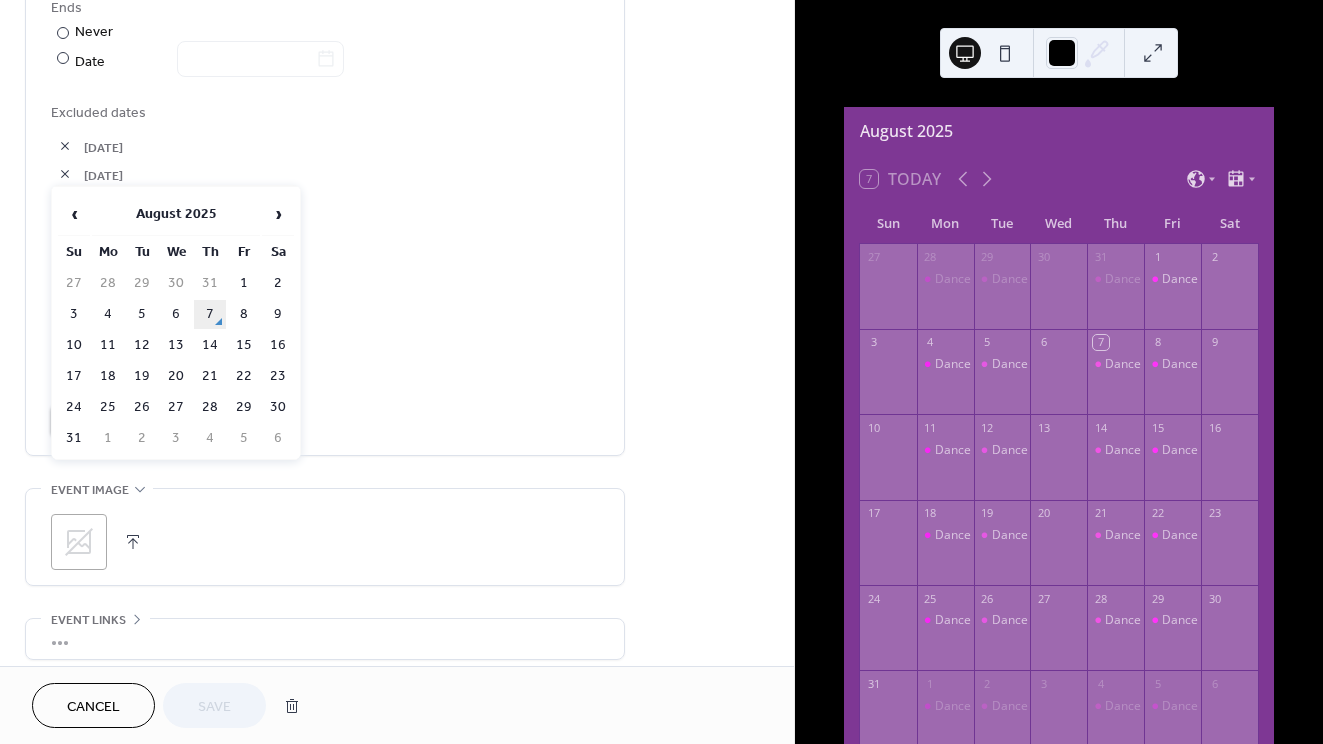 click on "7" at bounding box center (210, 314) 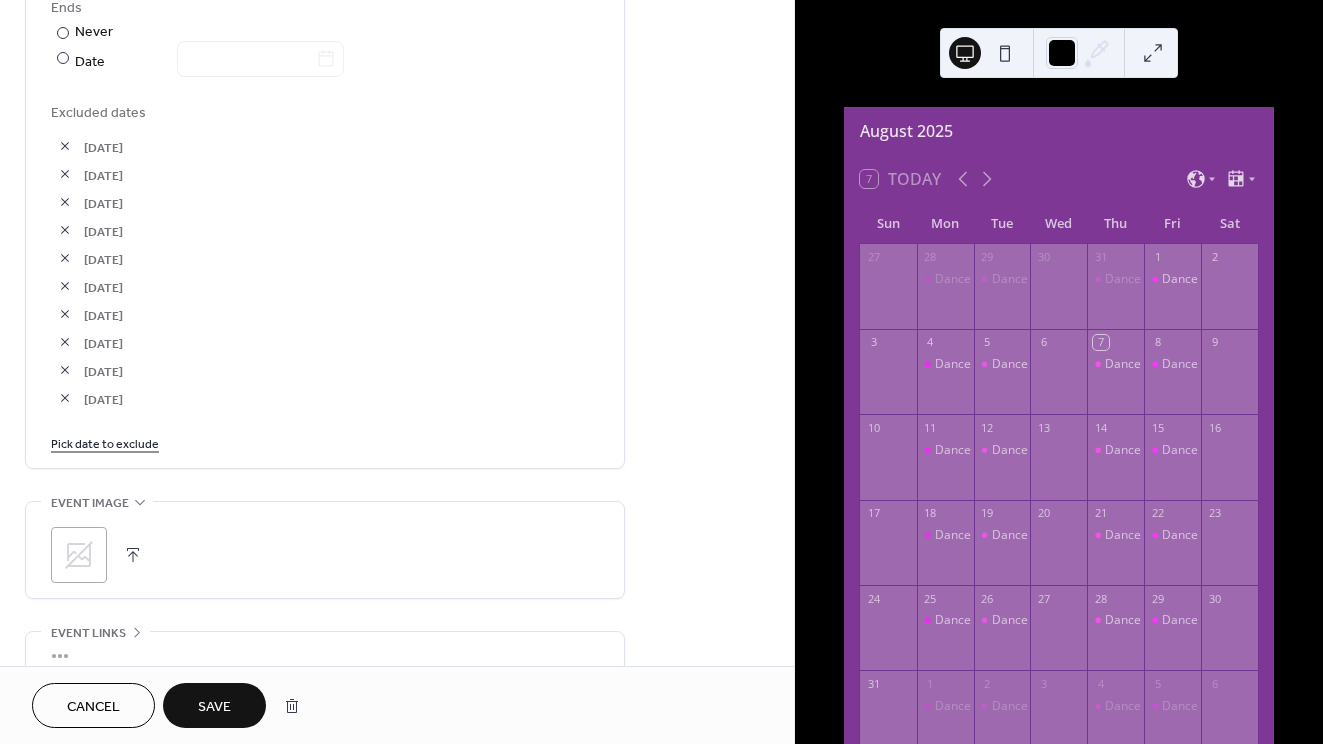 click on "Save" at bounding box center [214, 705] 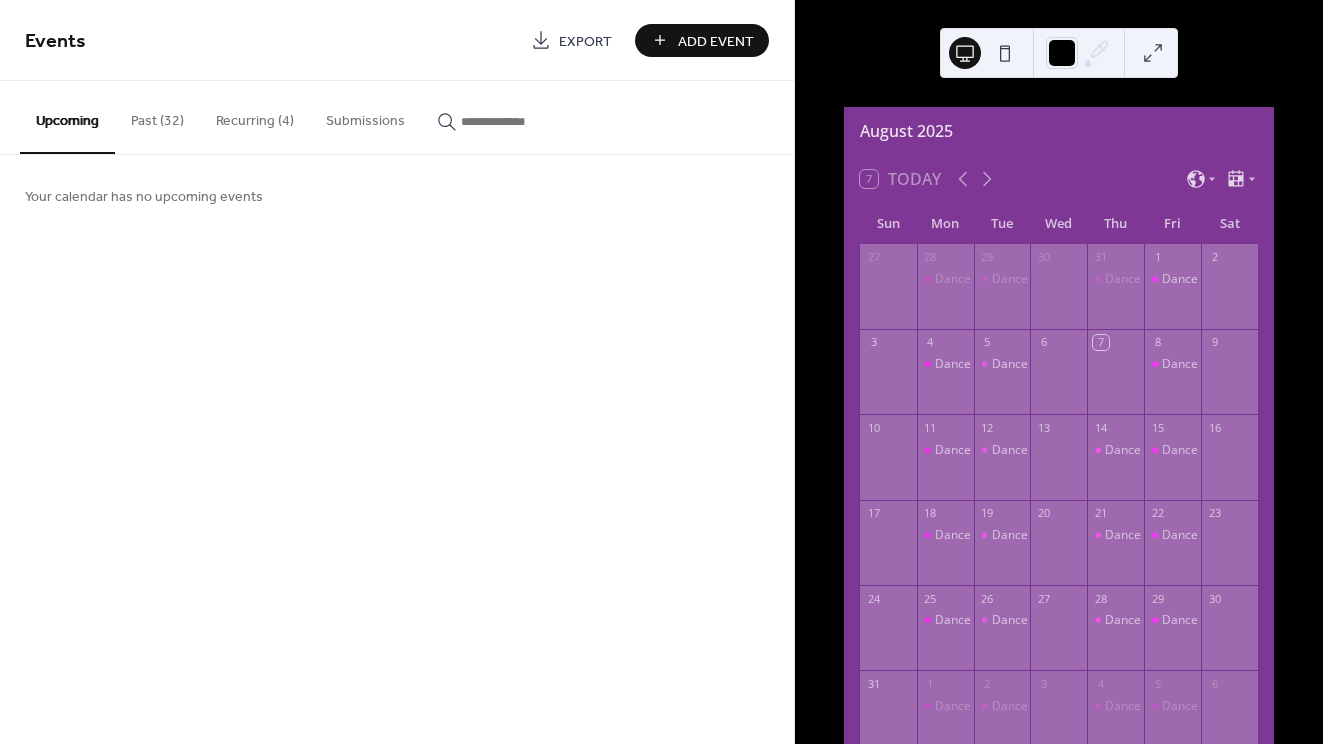 click on "Recurring (4)" at bounding box center (255, 116) 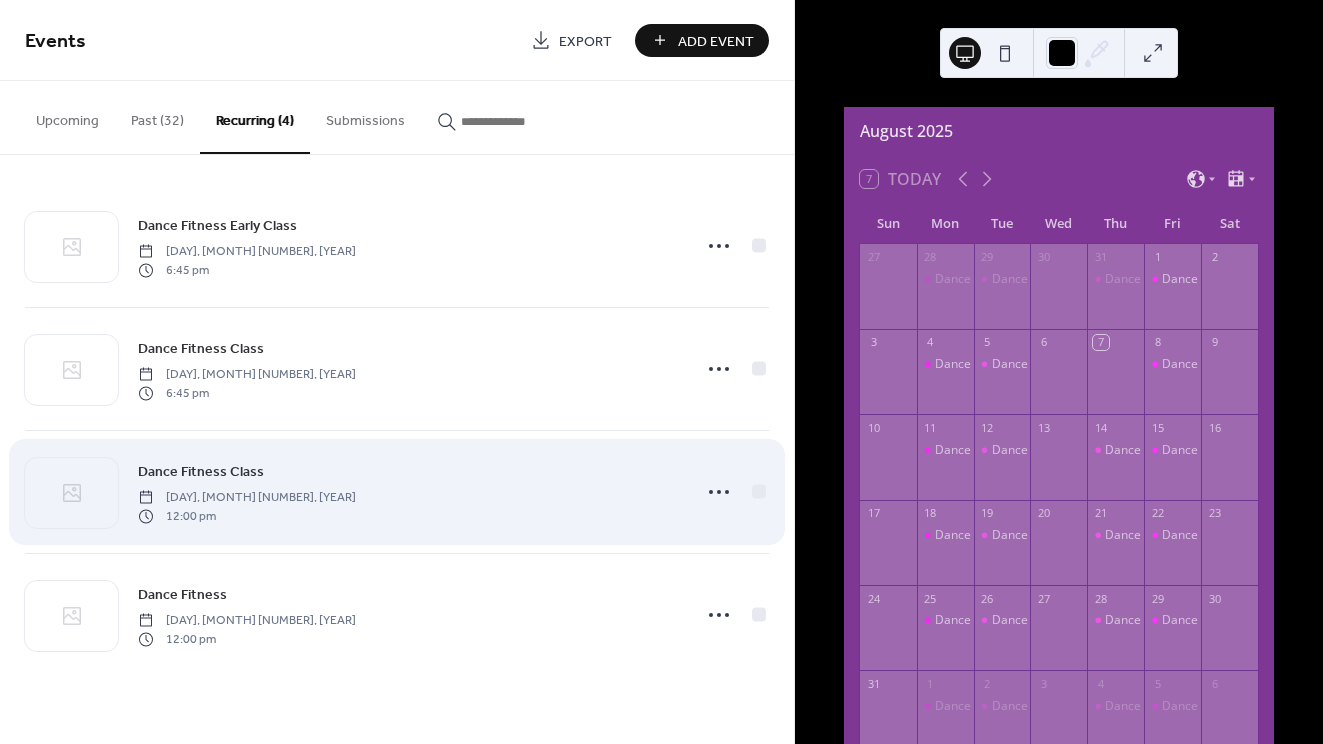 click on "12:00 pm" at bounding box center (247, 516) 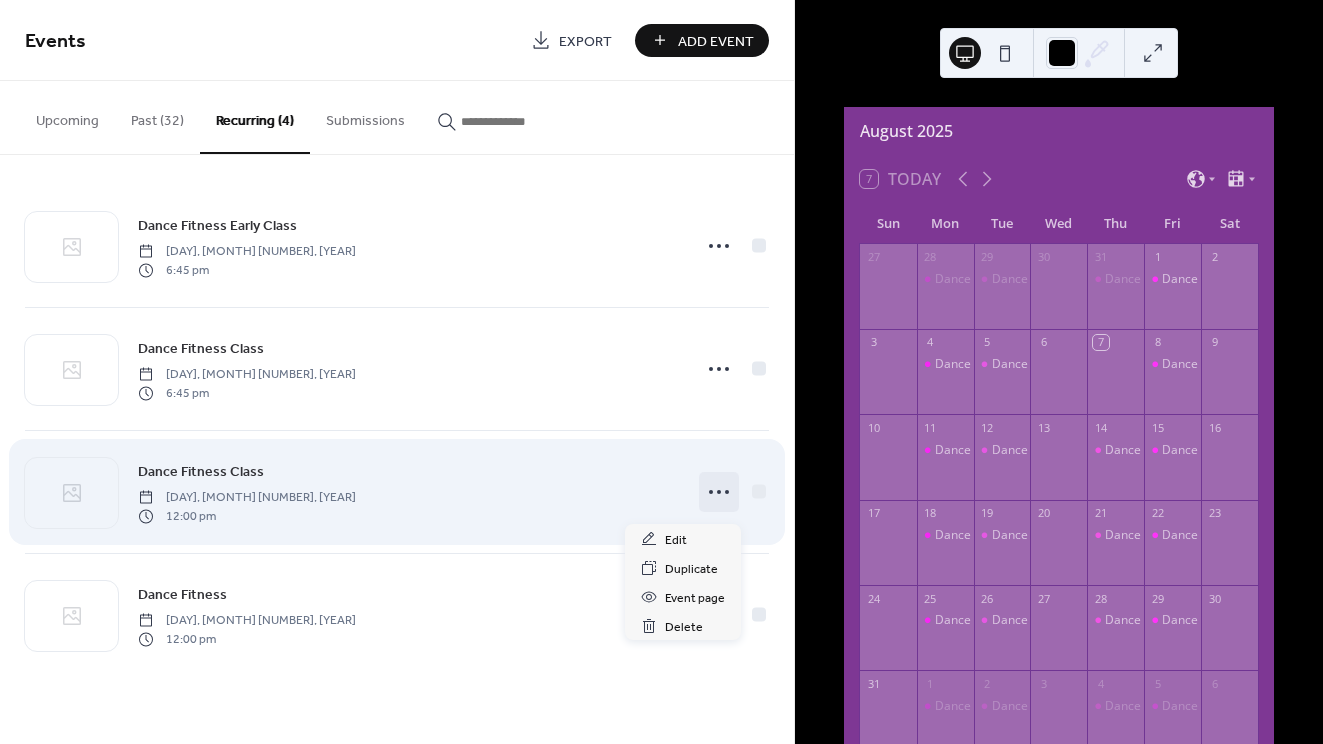 click 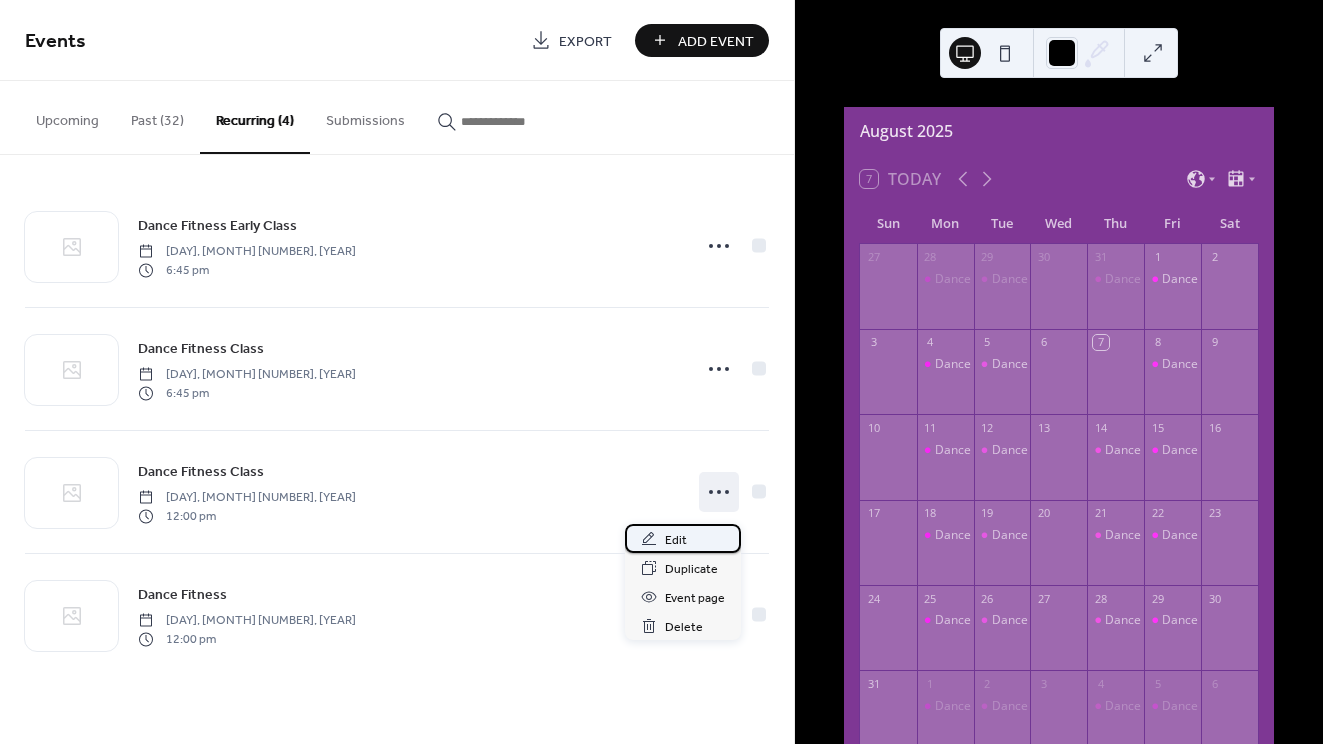 click on "Edit" at bounding box center [676, 540] 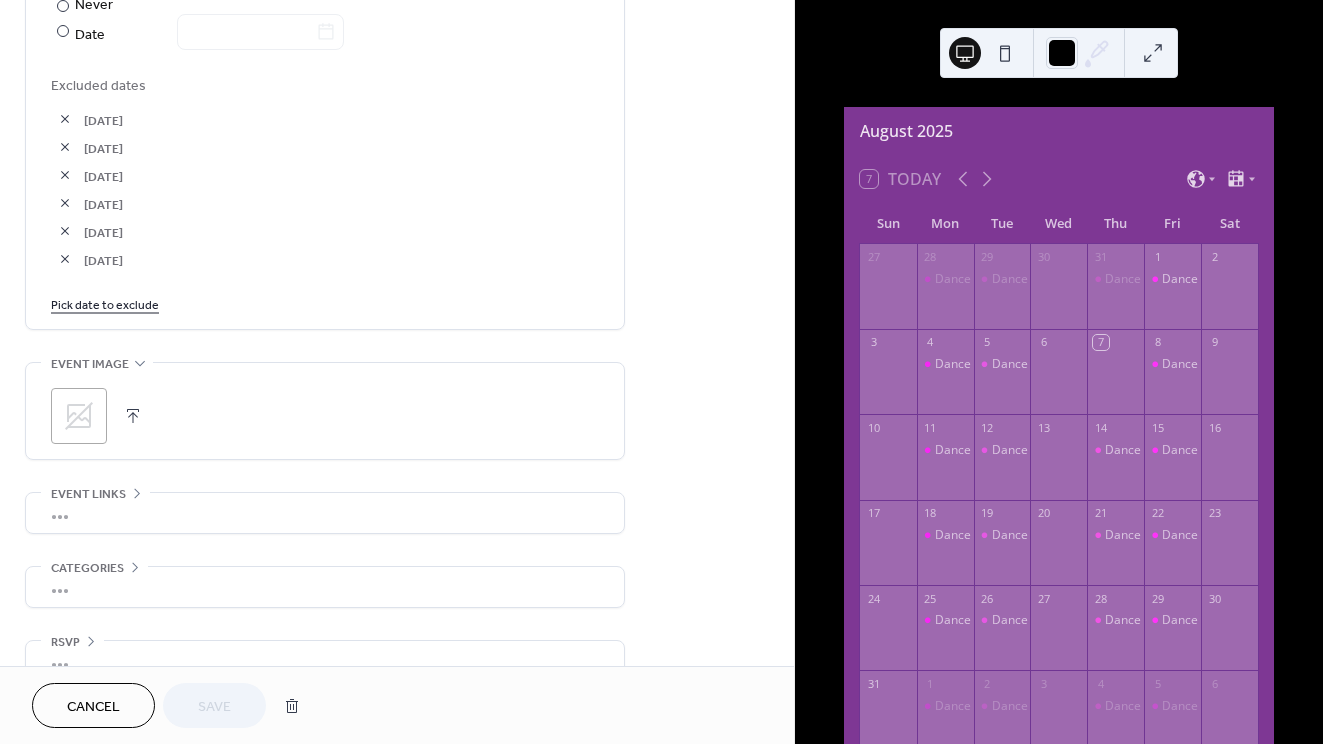 scroll, scrollTop: 1195, scrollLeft: 0, axis: vertical 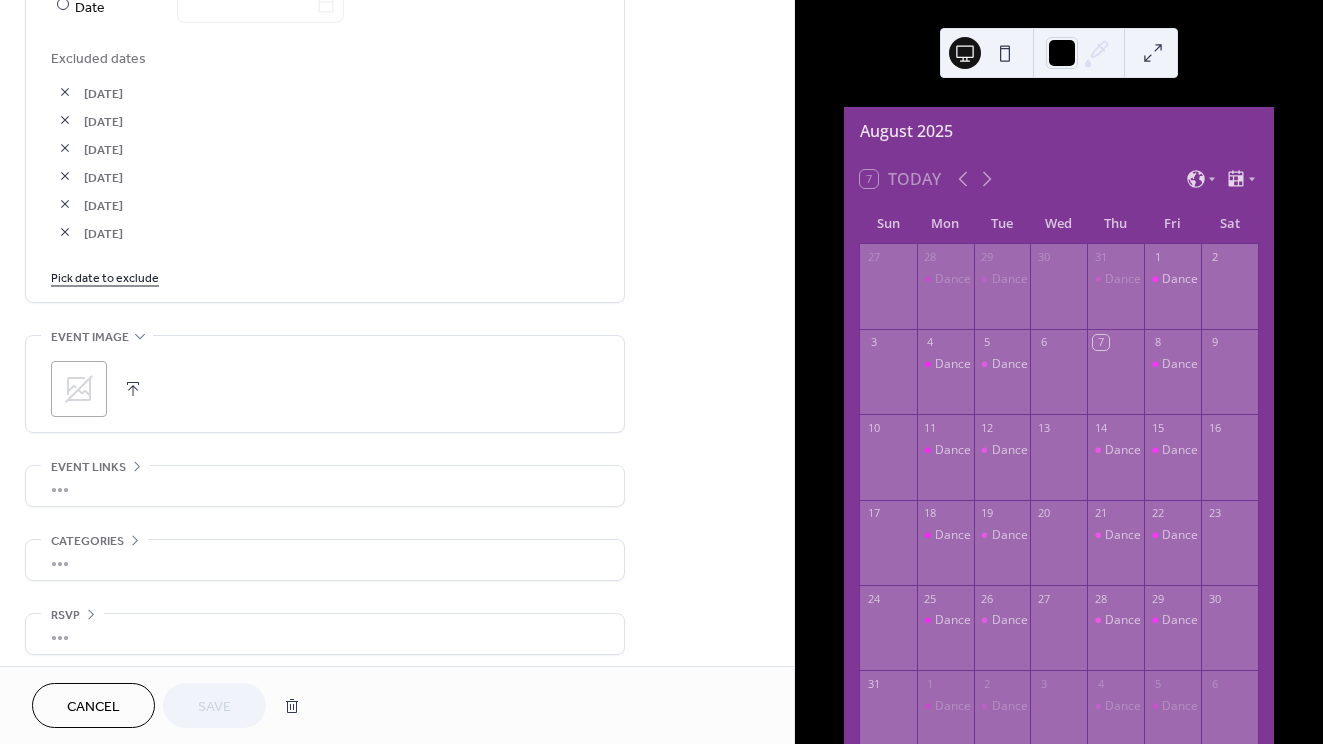 click on "Pick date to exclude" at bounding box center [105, 276] 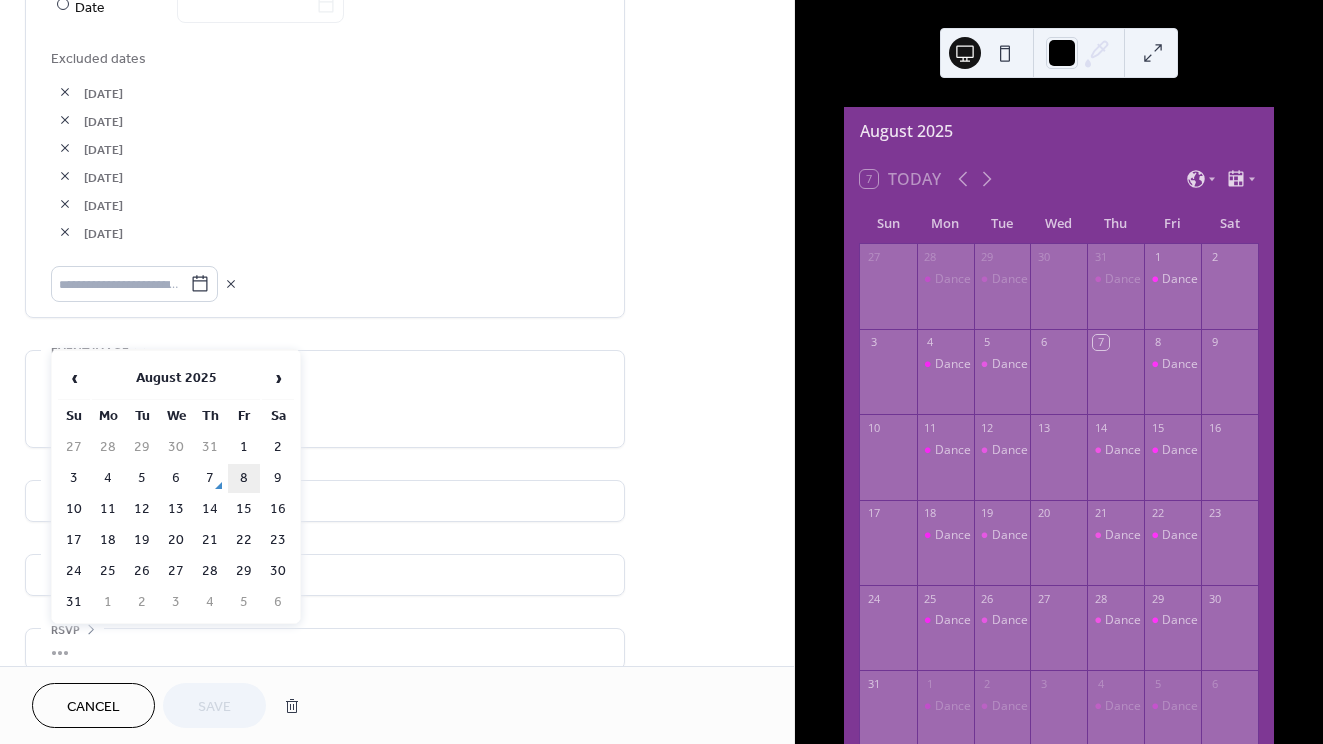 click on "8" at bounding box center [244, 478] 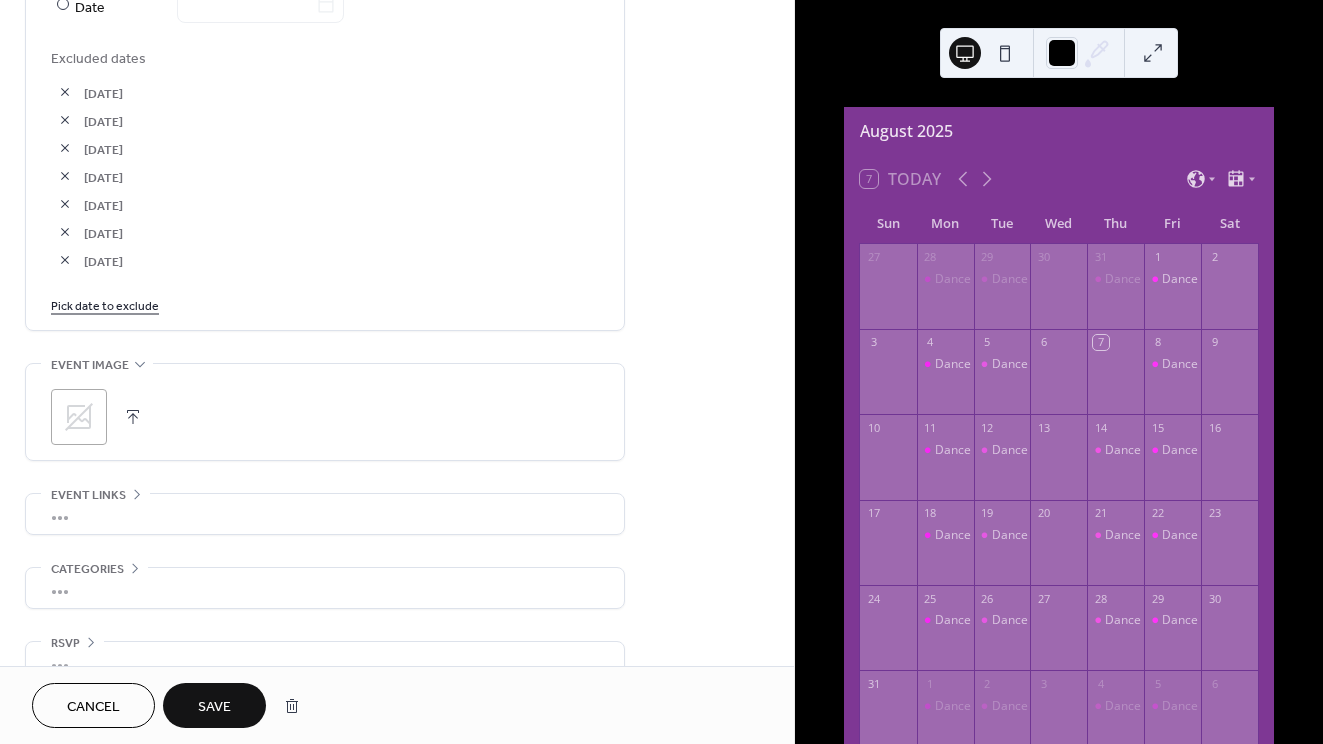 click on "Save" at bounding box center (214, 705) 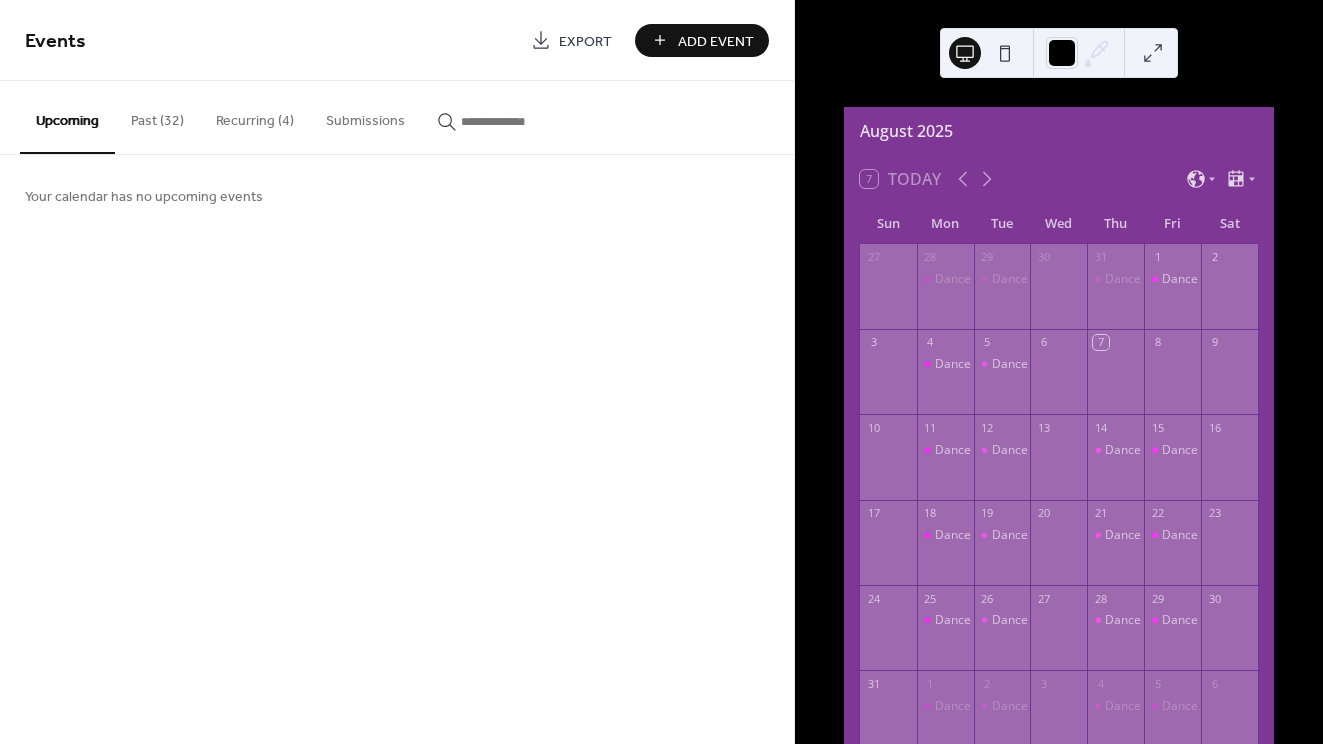 click on "Add Event" at bounding box center [716, 41] 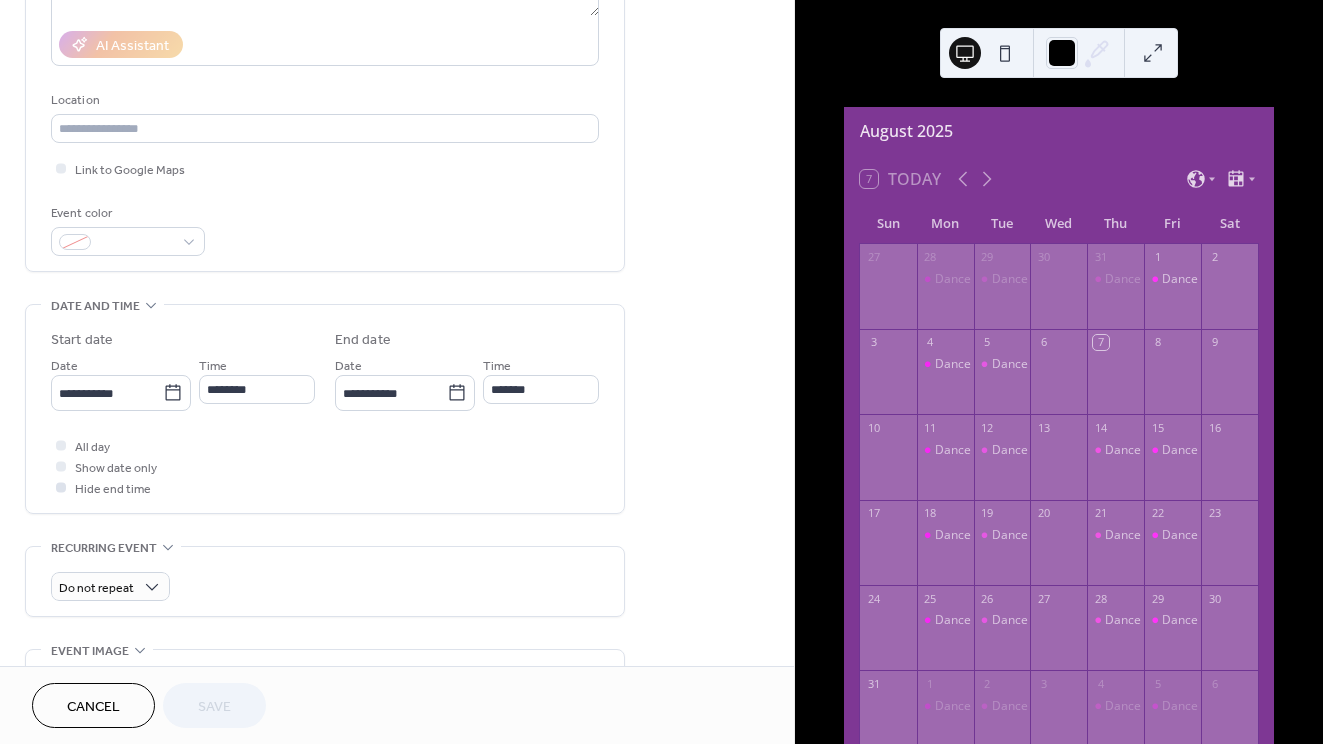 scroll, scrollTop: 353, scrollLeft: 0, axis: vertical 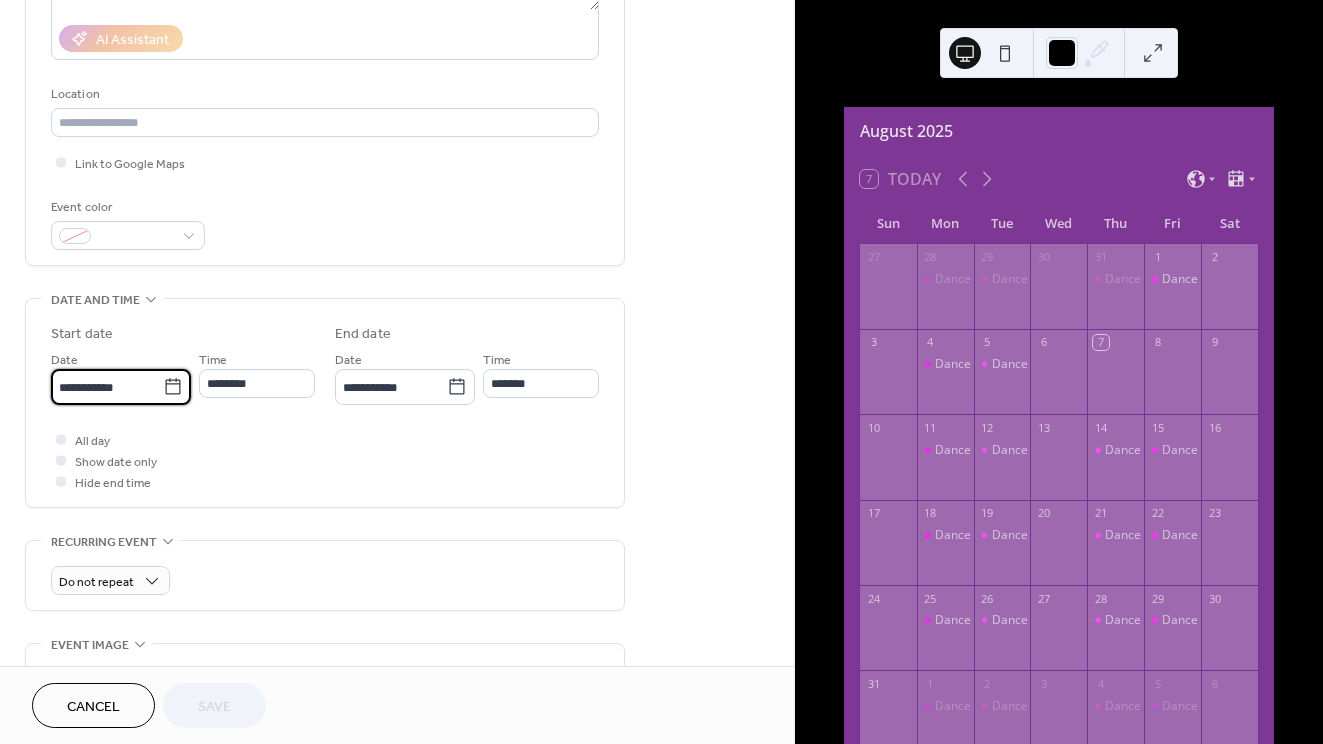 click on "**********" at bounding box center (107, 387) 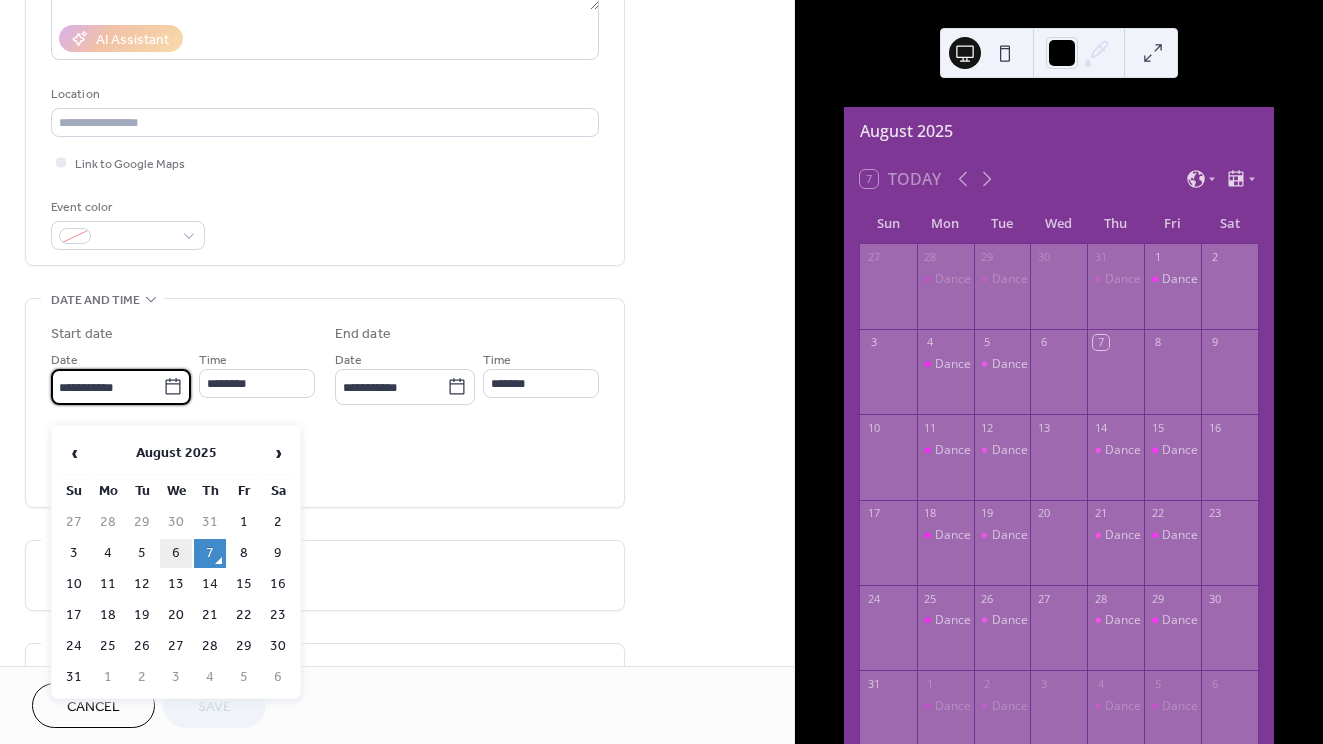 click on "6" at bounding box center [176, 553] 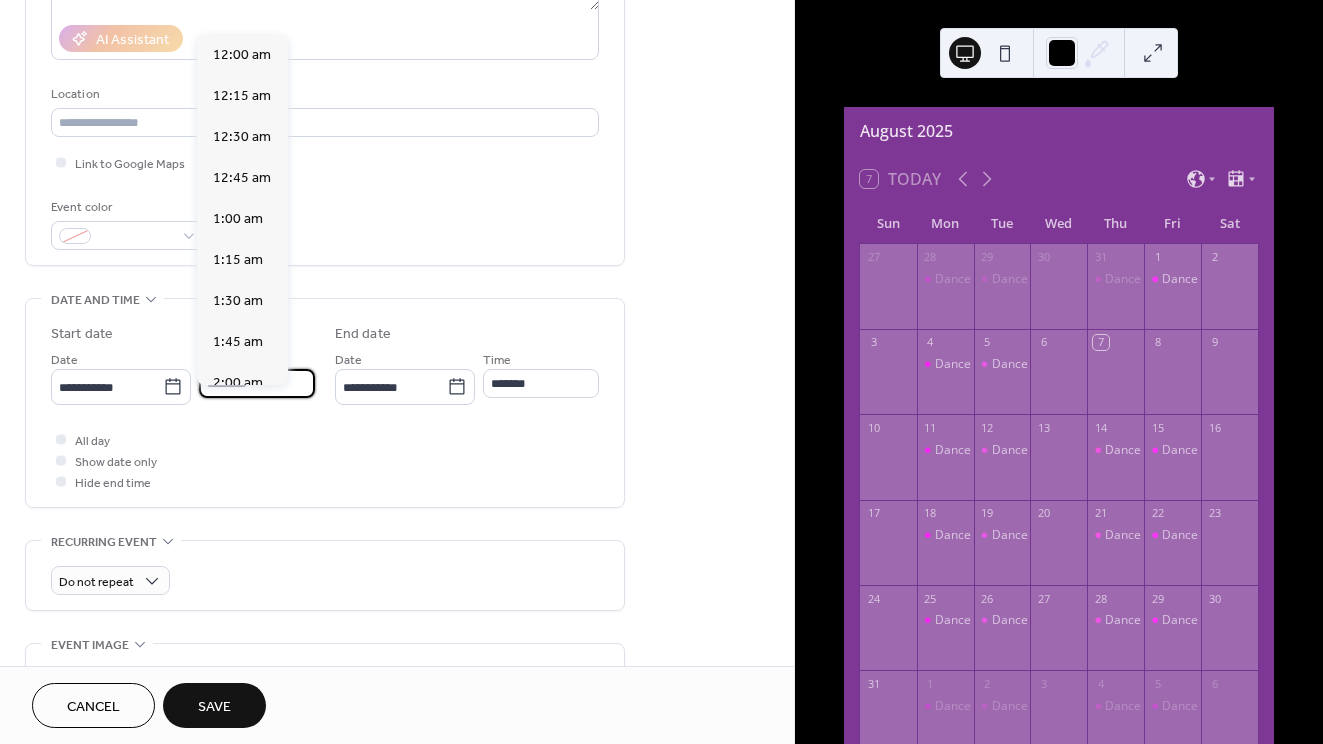 click on "********" at bounding box center (257, 383) 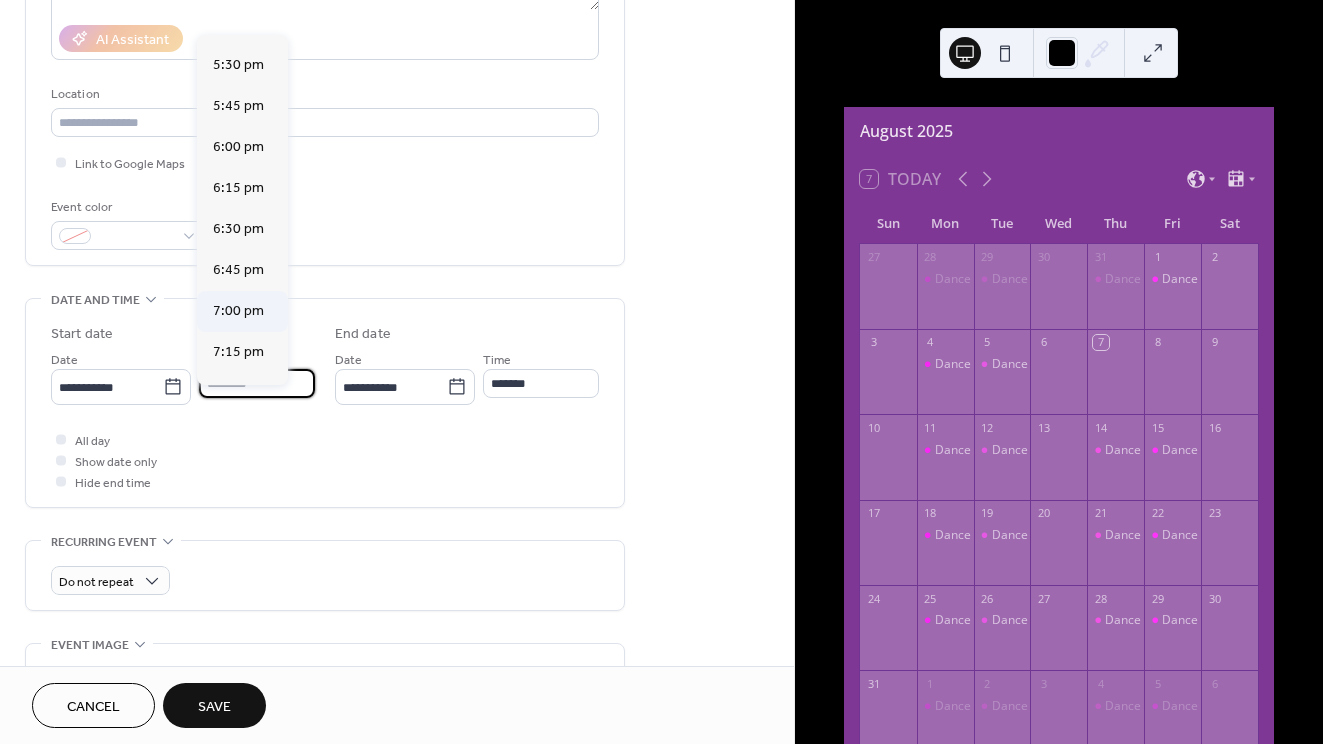 scroll, scrollTop: 2861, scrollLeft: 0, axis: vertical 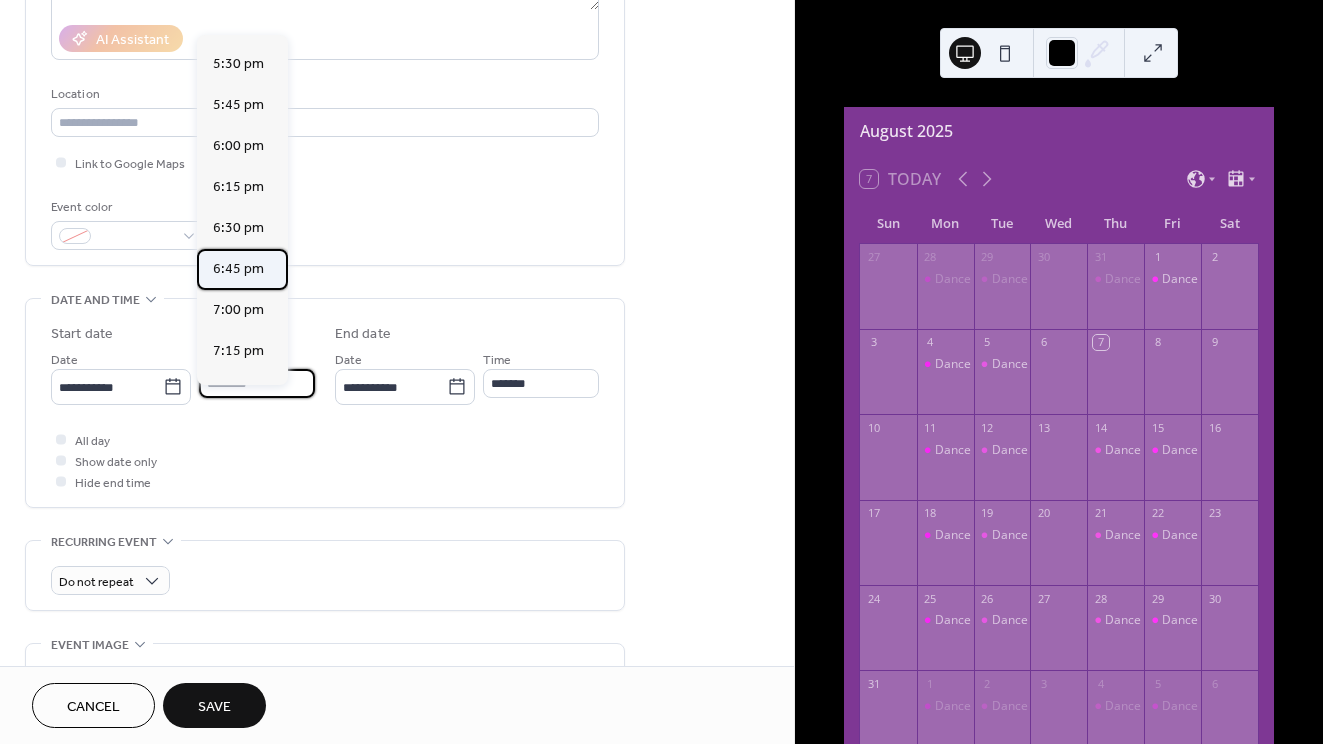 click on "6:45 pm" at bounding box center (238, 269) 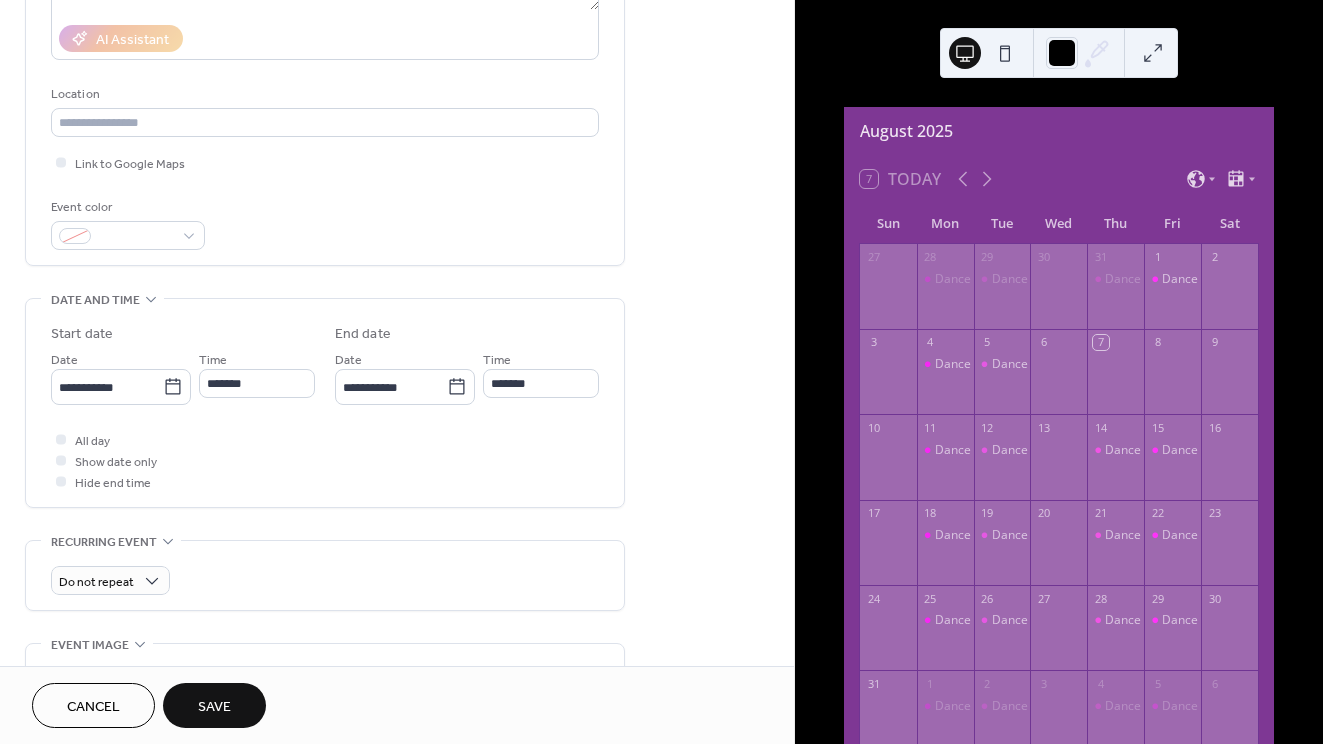 type on "*******" 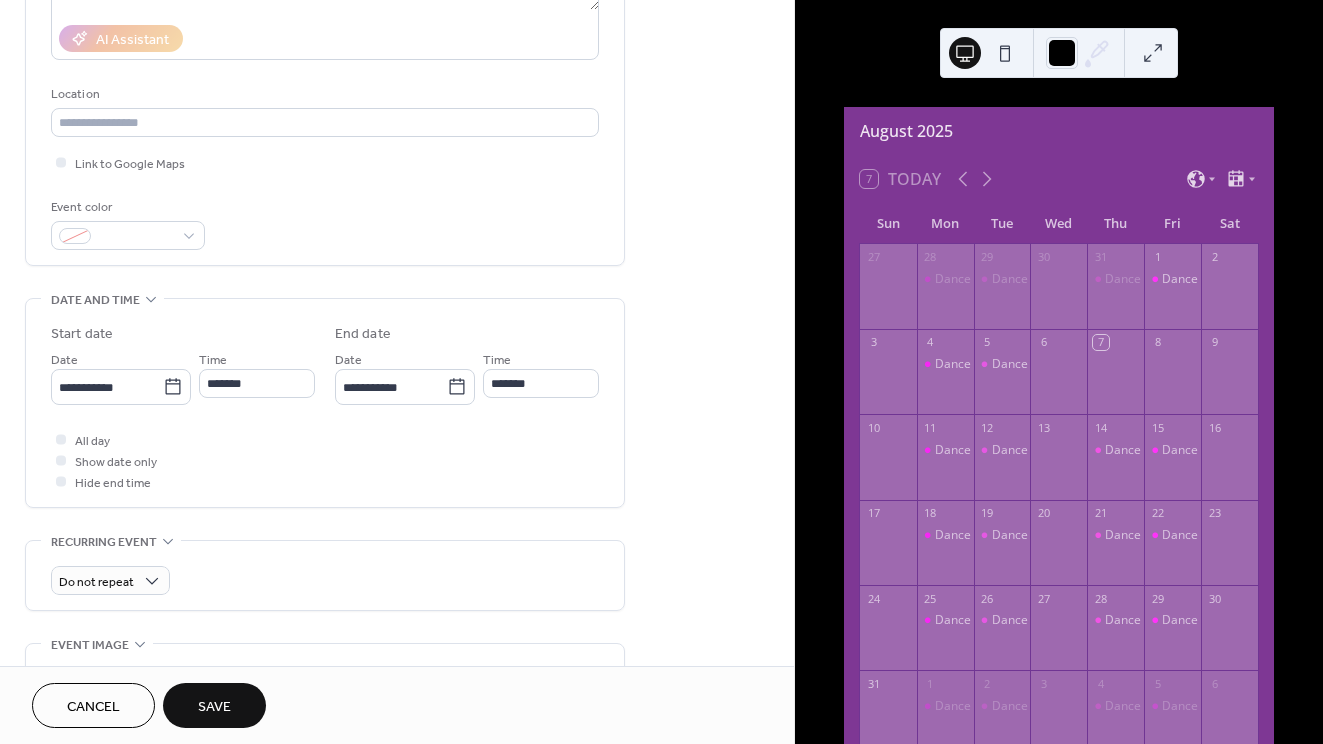 type on "*******" 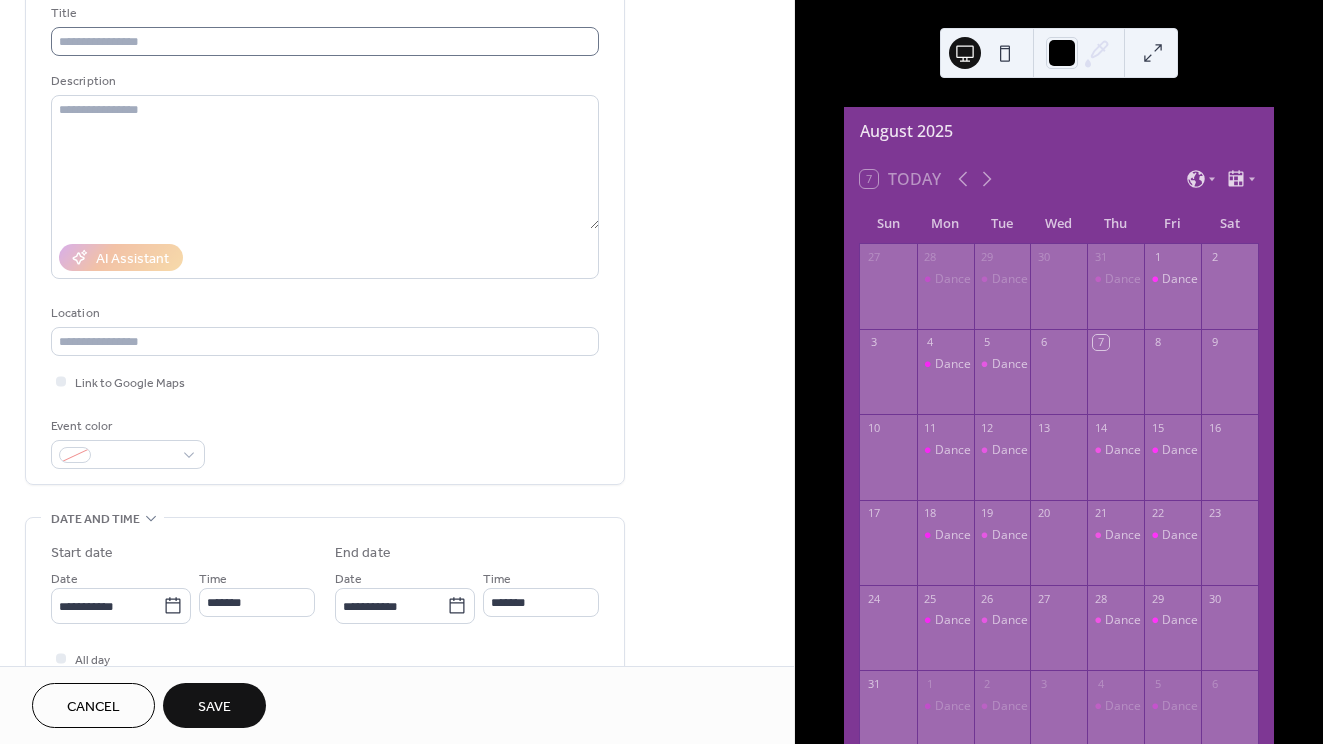 scroll, scrollTop: 135, scrollLeft: 0, axis: vertical 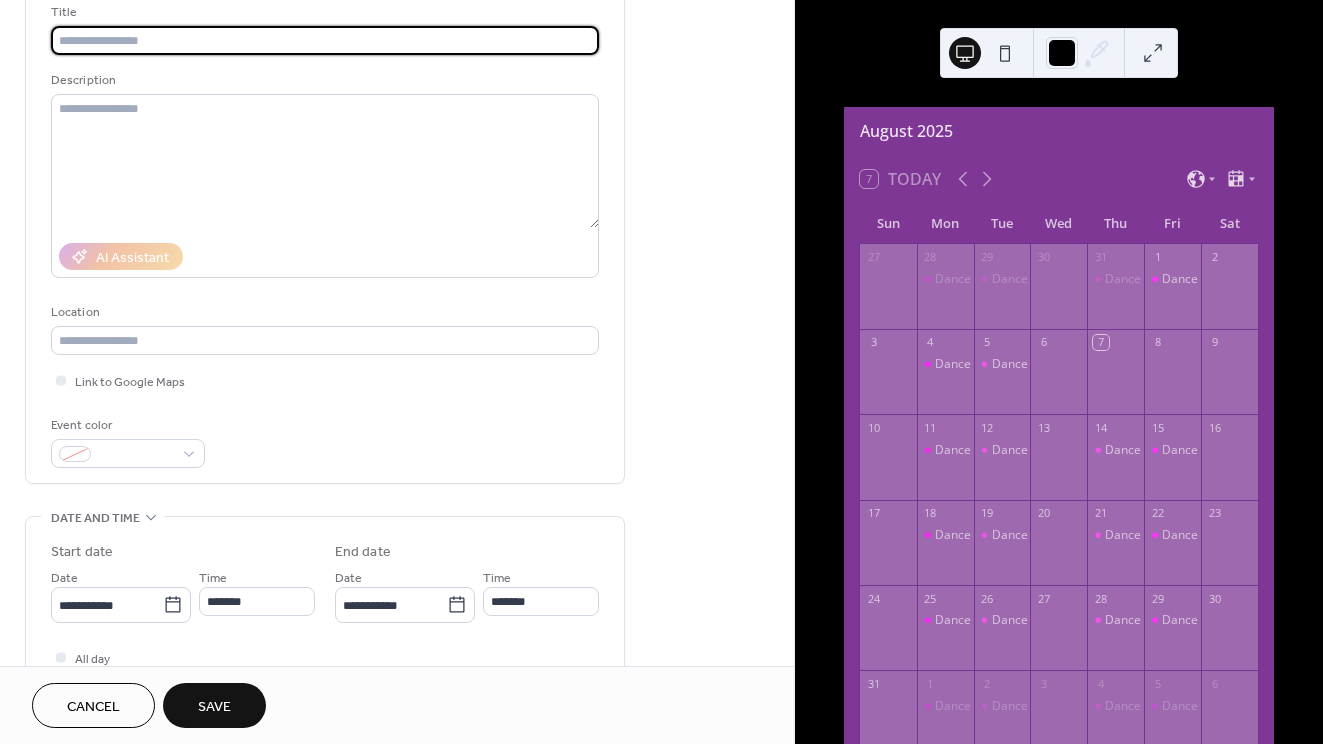 click at bounding box center (325, 40) 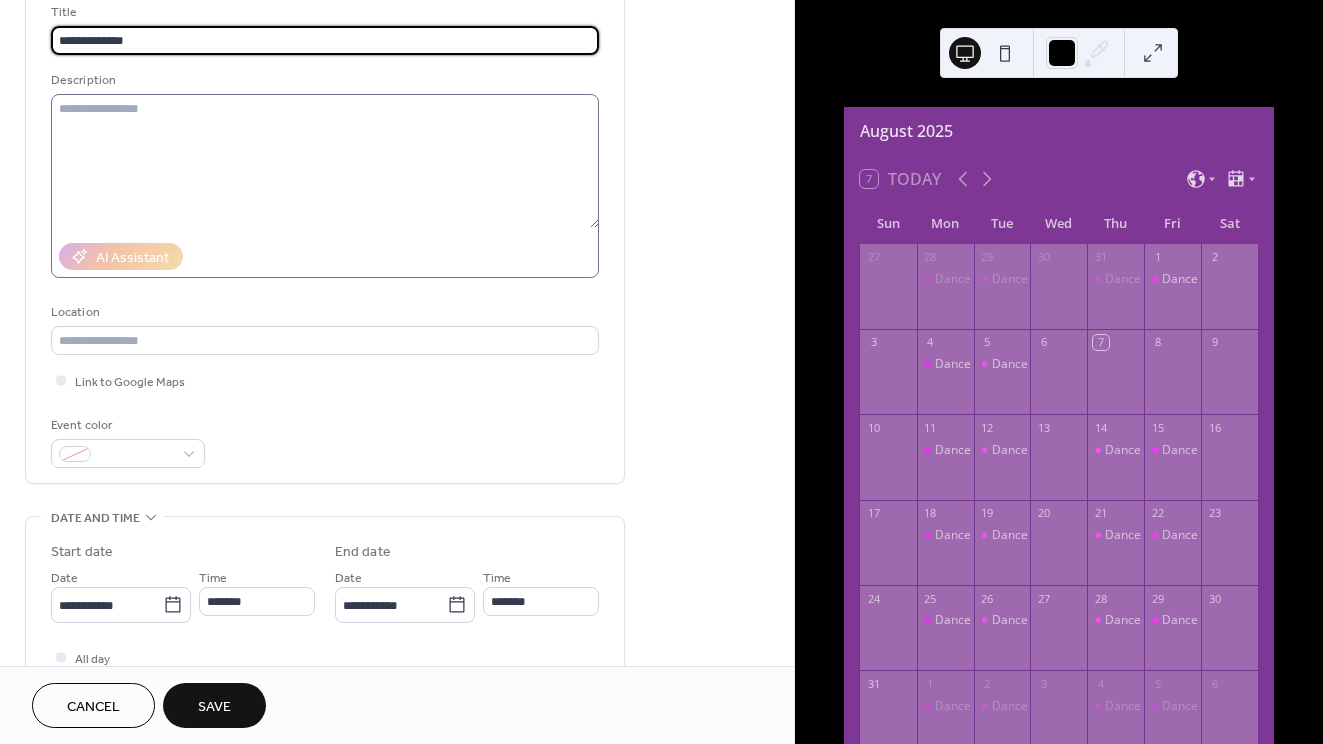 type on "**********" 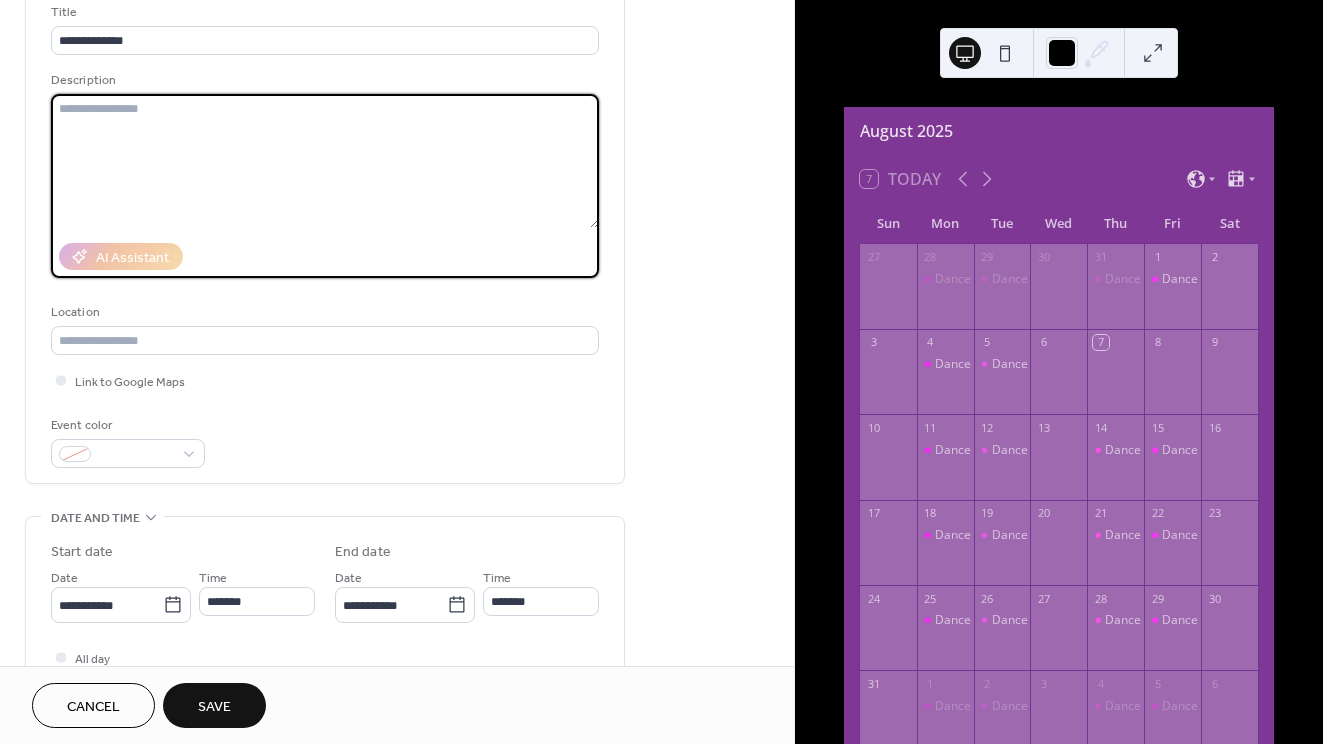 click at bounding box center [325, 161] 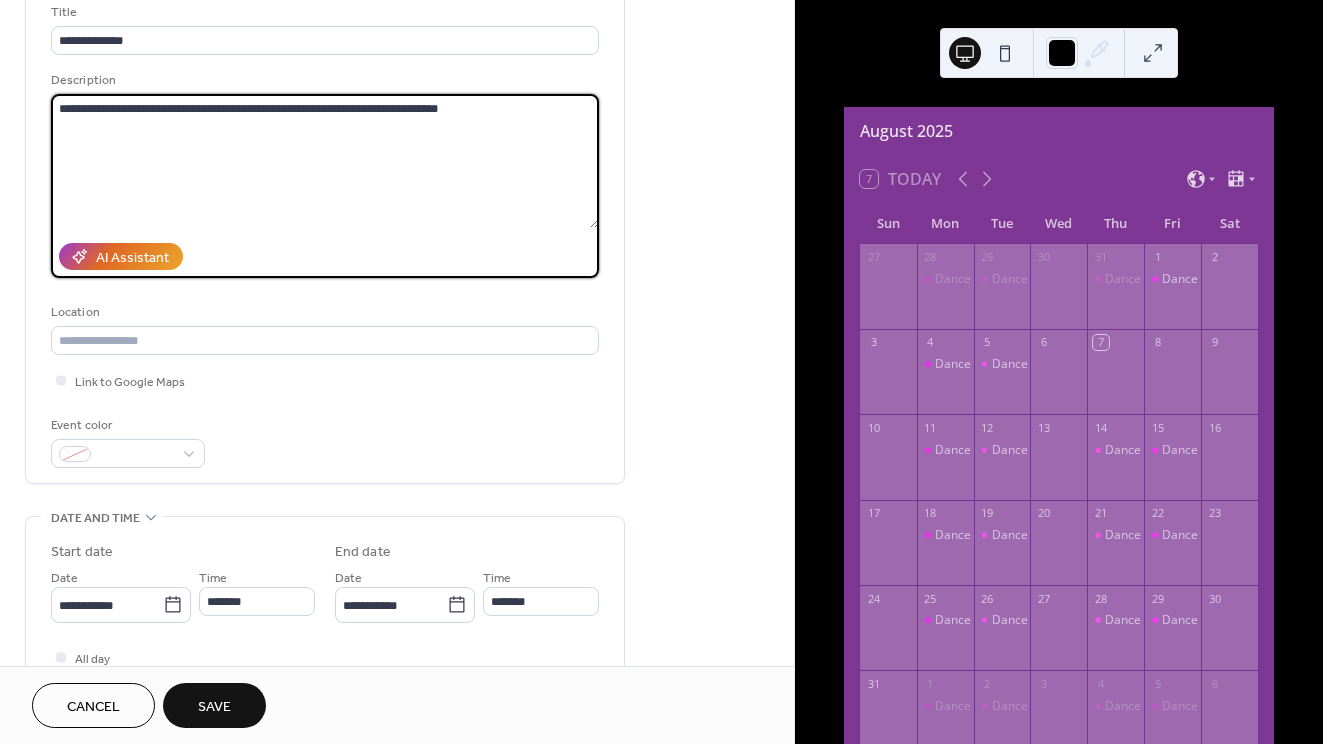 click on "**********" at bounding box center [325, 161] 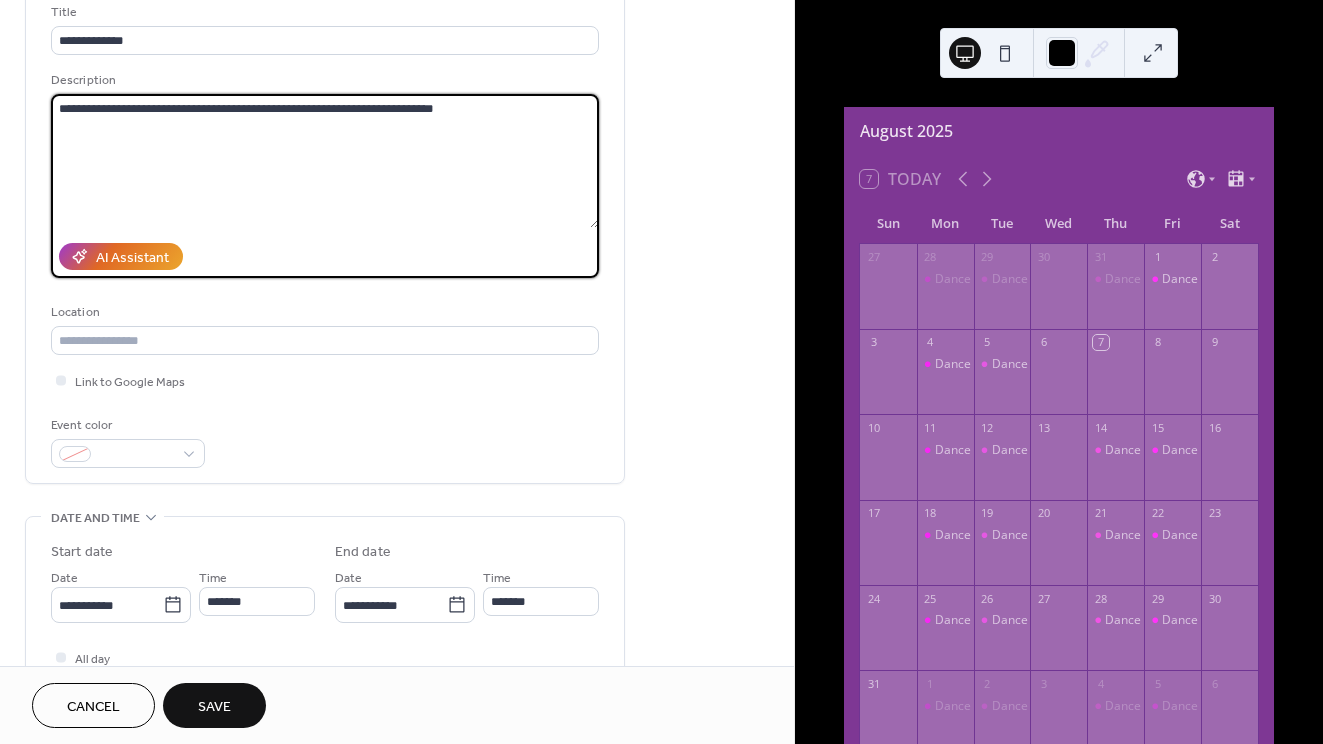 click on "**********" at bounding box center [325, 161] 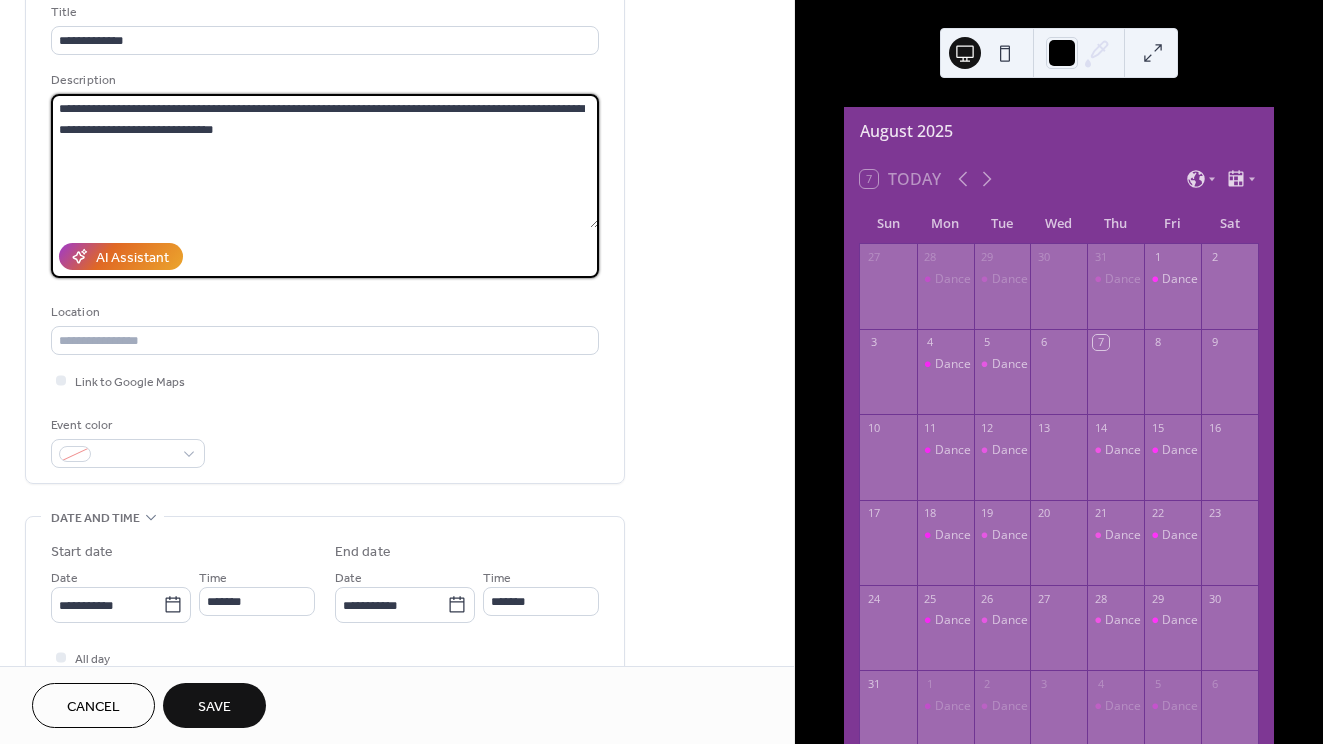 type on "**********" 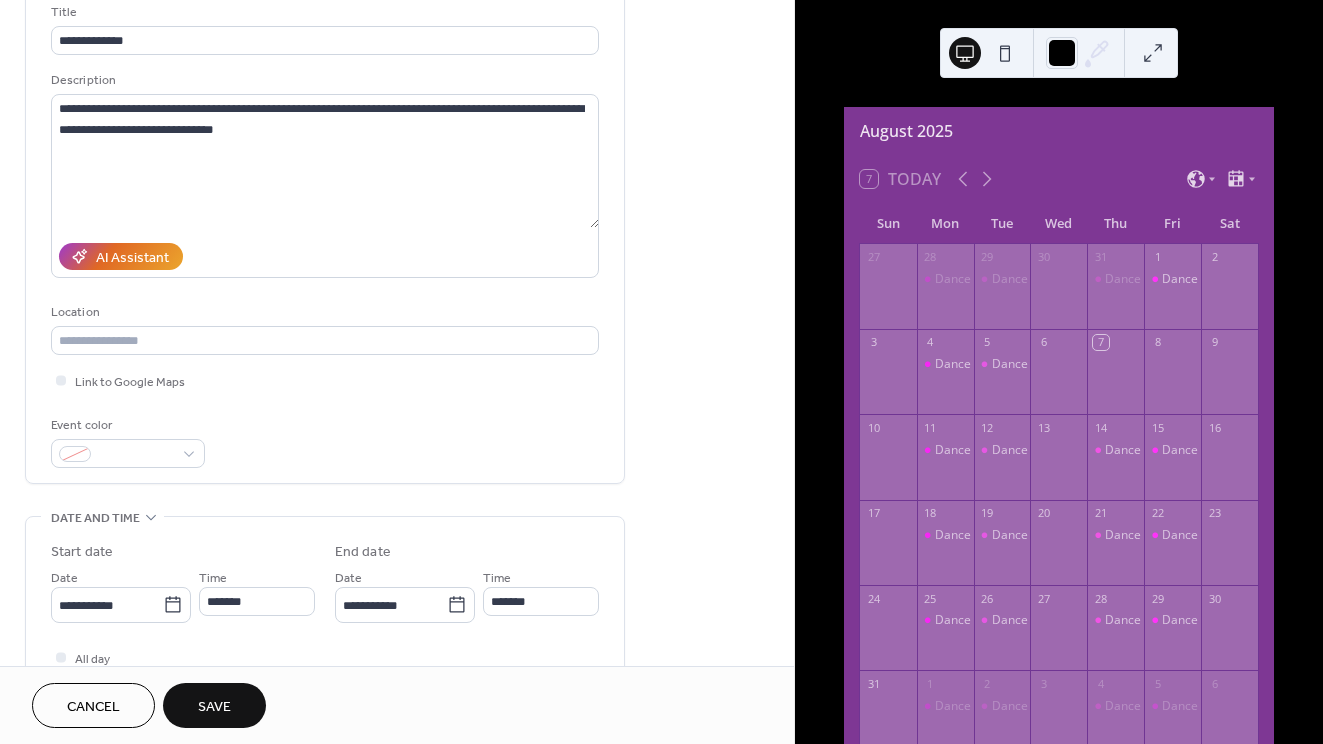 click on "Save" at bounding box center [214, 707] 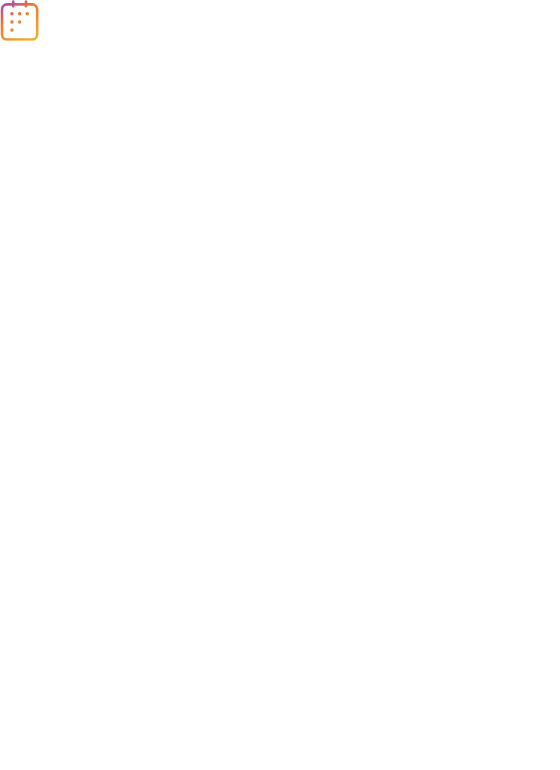 scroll, scrollTop: 0, scrollLeft: 0, axis: both 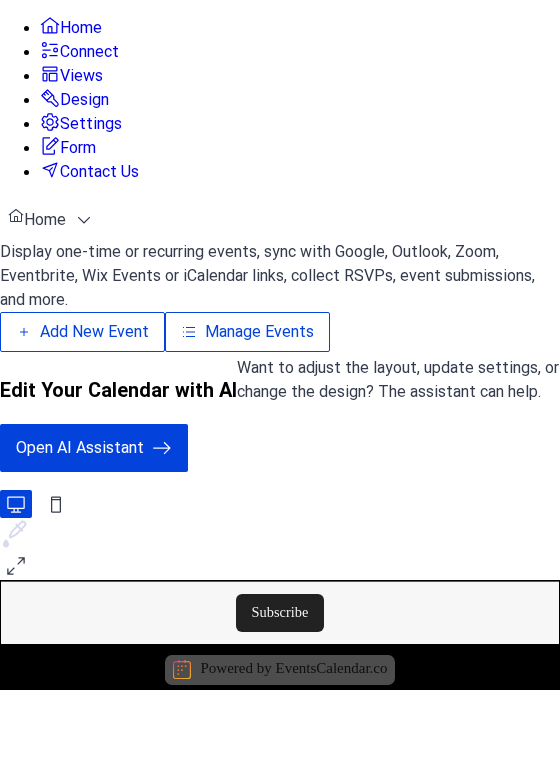 click on "Open AI Assistant" at bounding box center [80, 448] 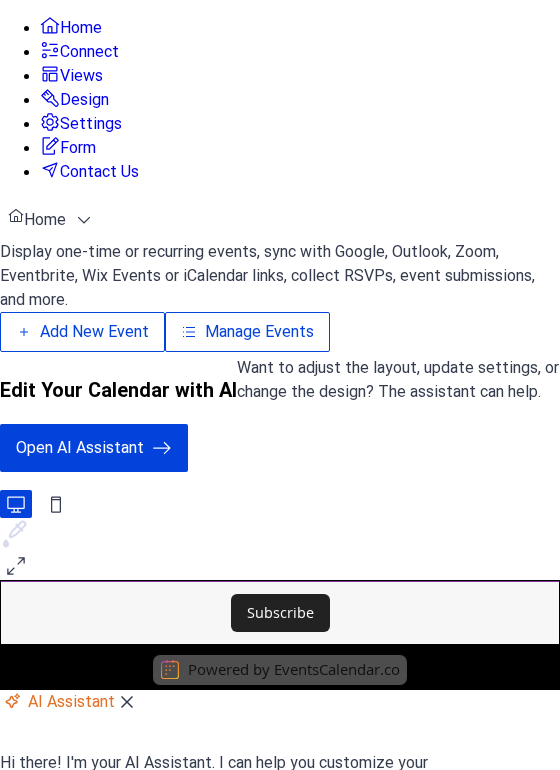 scroll, scrollTop: 0, scrollLeft: 0, axis: both 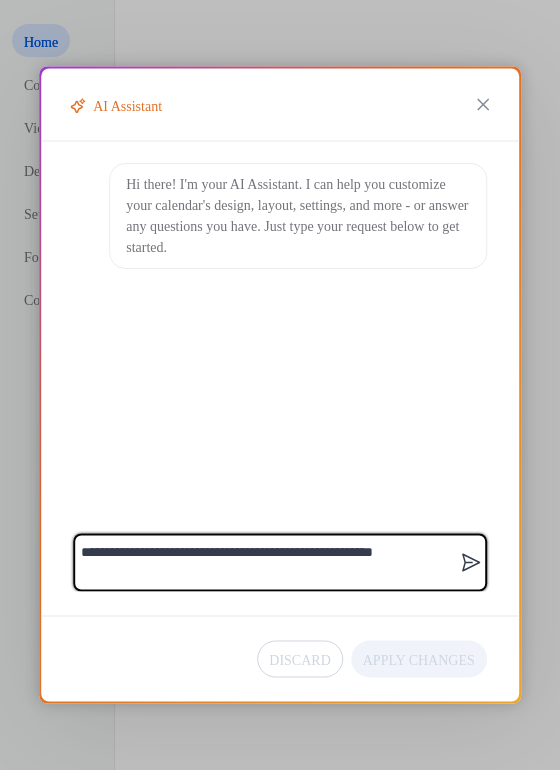 type on "**********" 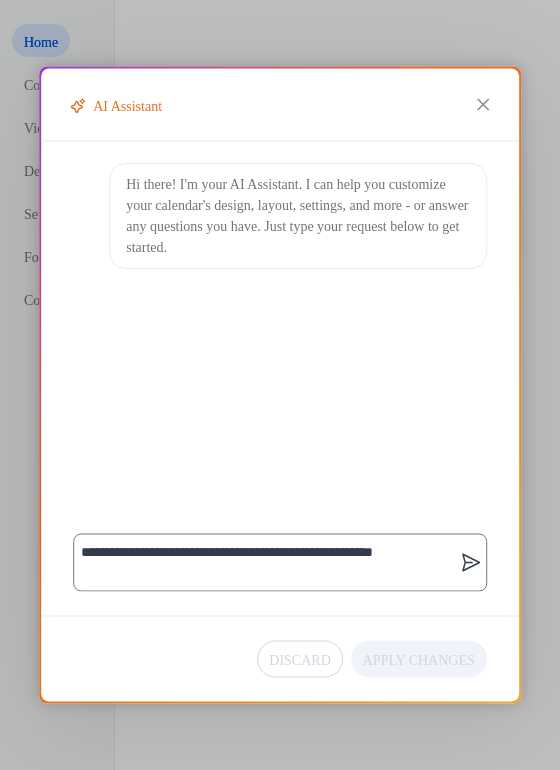 click 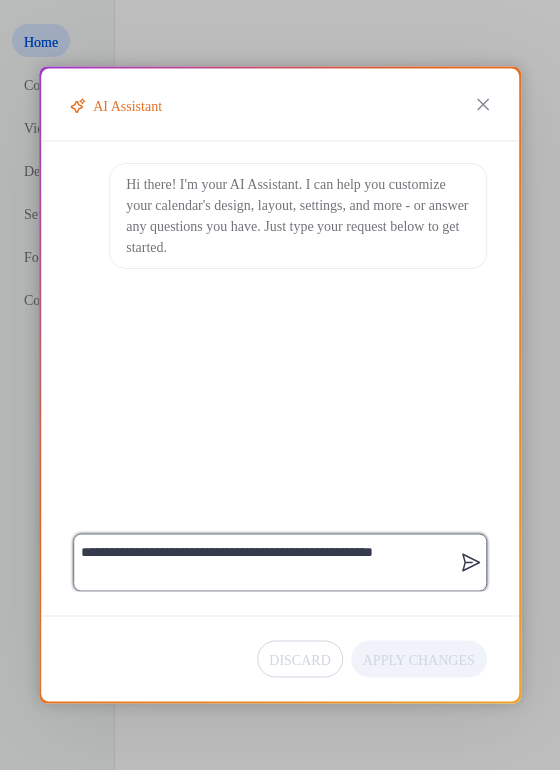 type 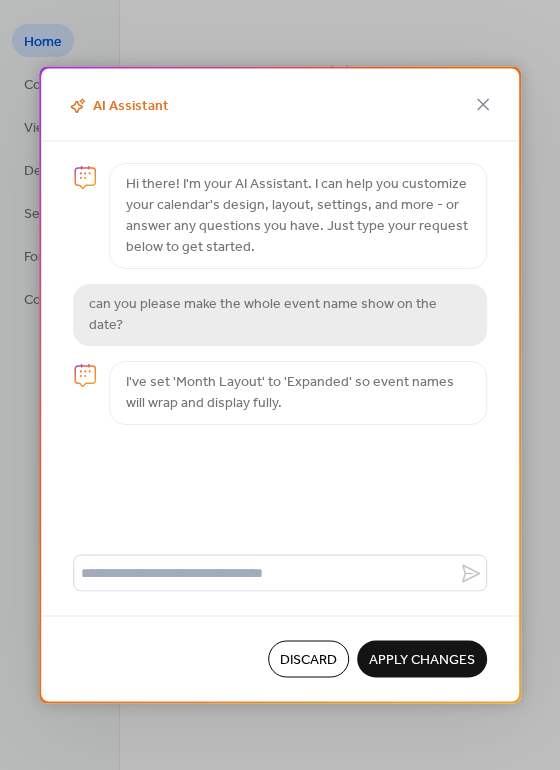 click on "Apply Changes" at bounding box center [422, 660] 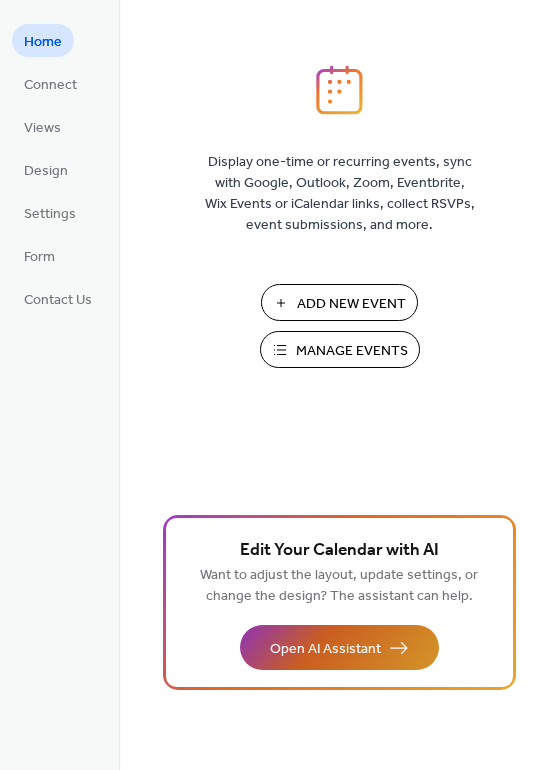 click on "Open AI Assistant" at bounding box center [325, 649] 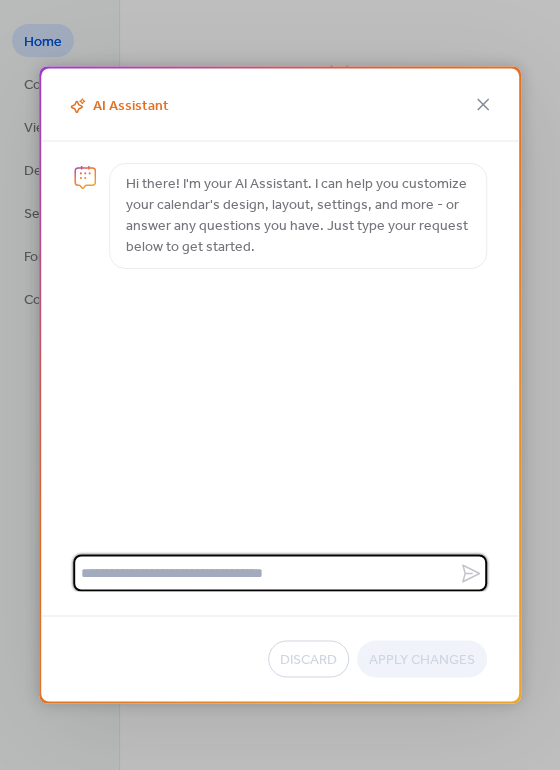 click at bounding box center (266, 573) 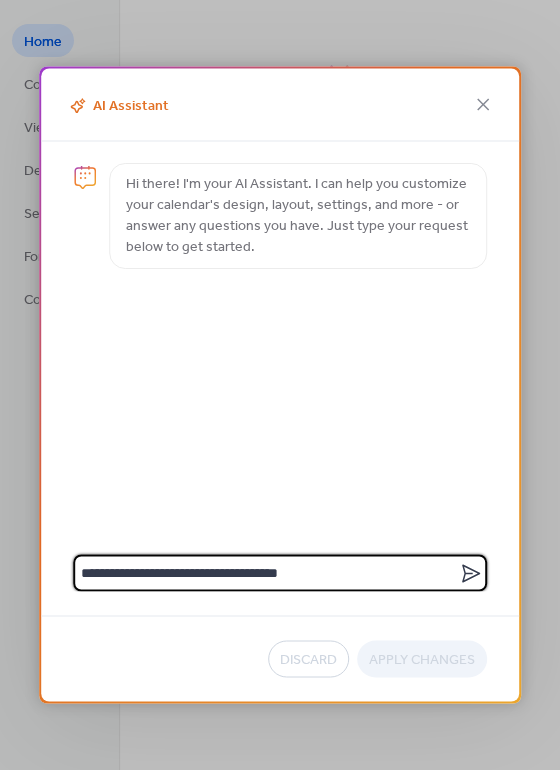 type on "**********" 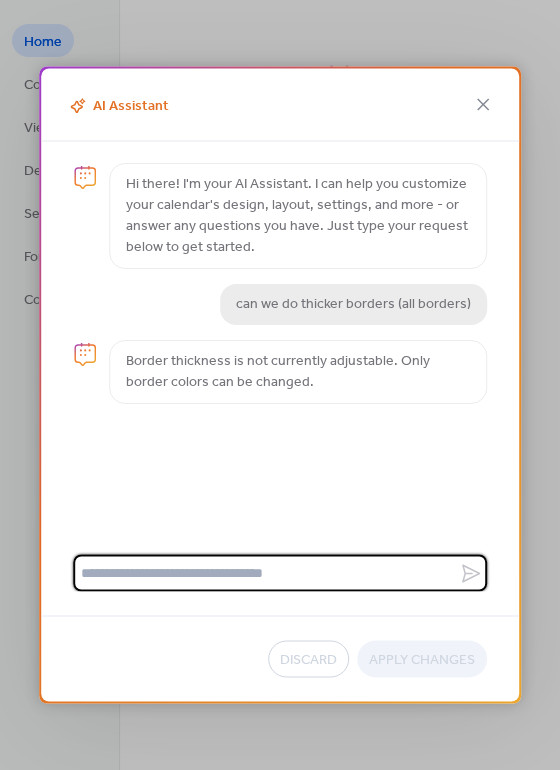 click at bounding box center [266, 573] 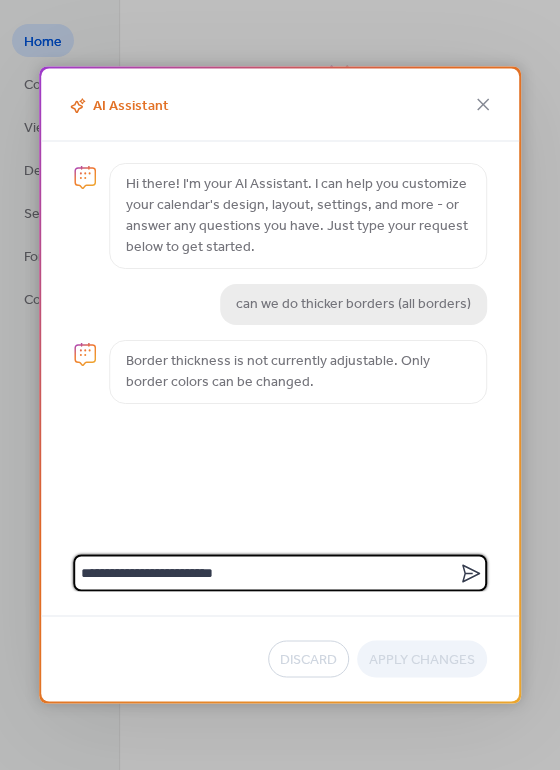 type on "**********" 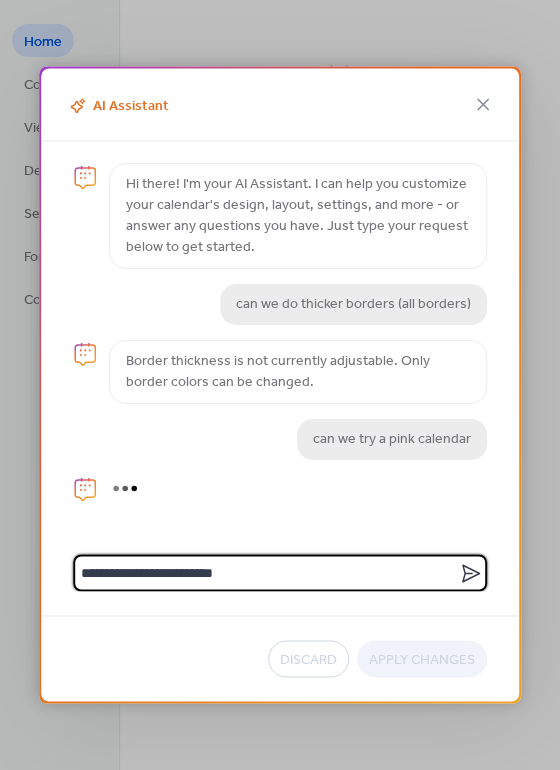 type 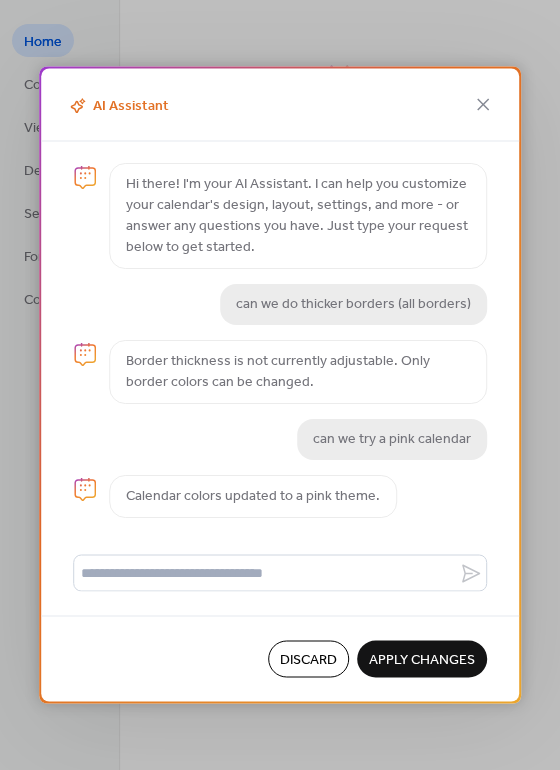 click on "Apply Changes" at bounding box center (422, 660) 